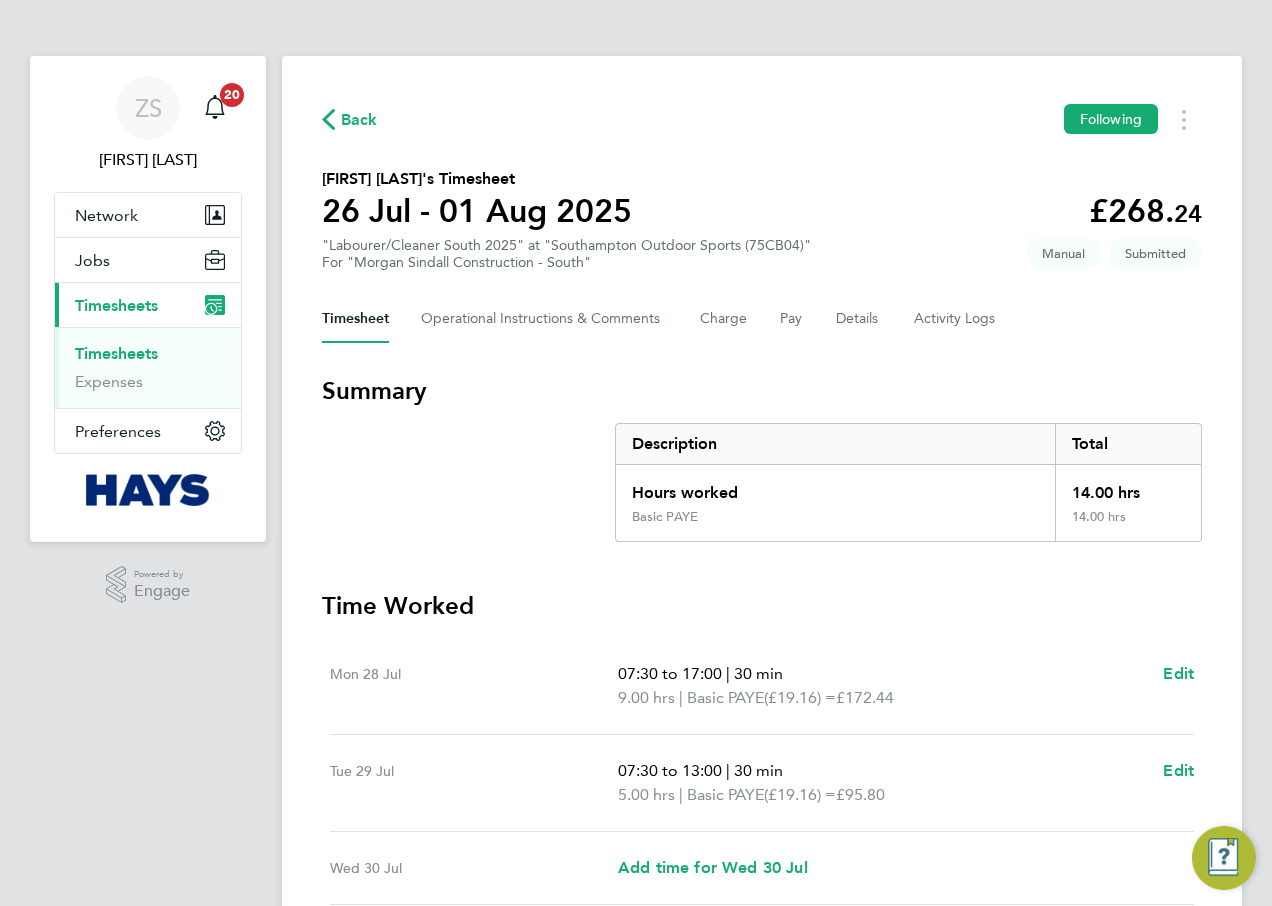 scroll, scrollTop: 0, scrollLeft: 0, axis: both 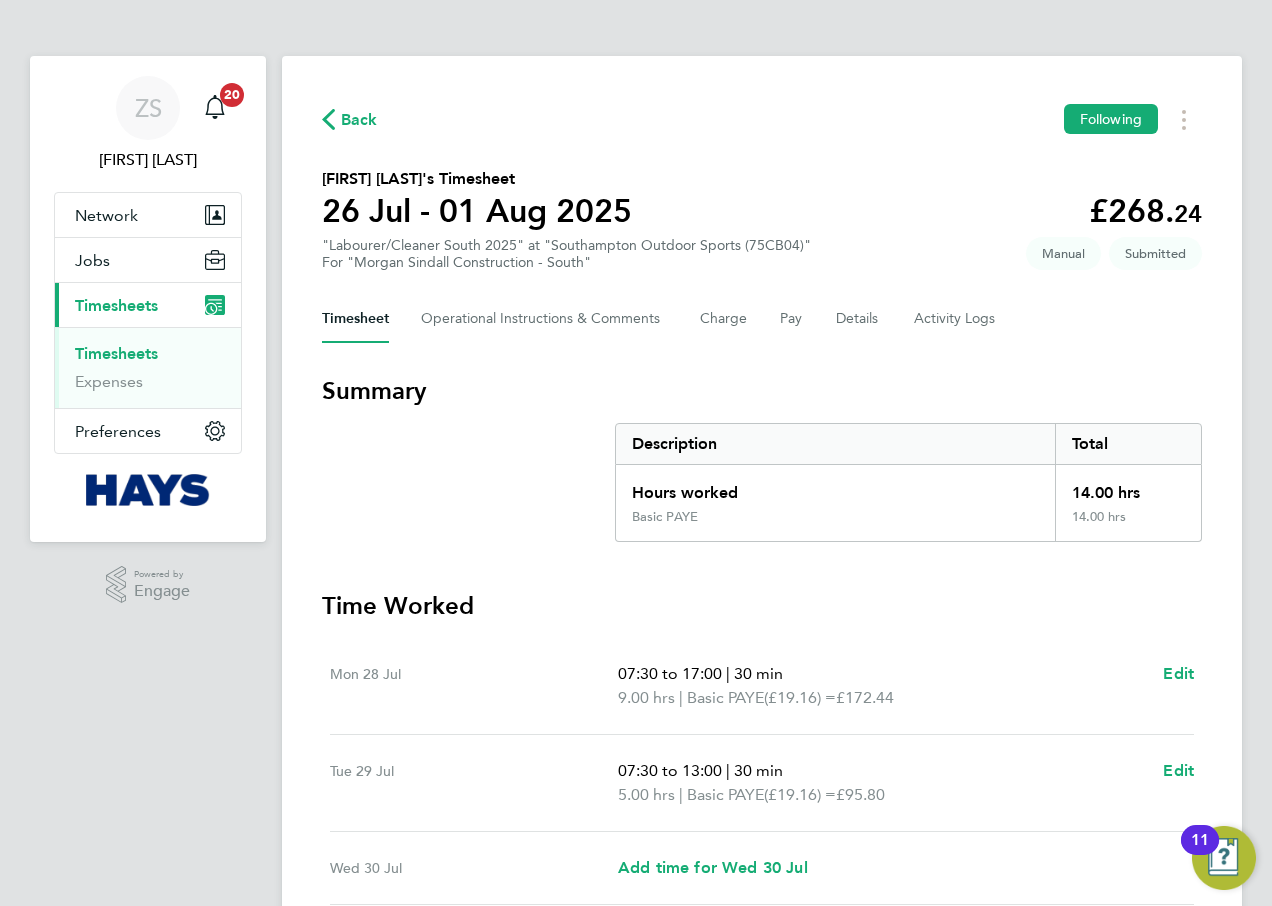 click on "Timesheets" at bounding box center (116, 353) 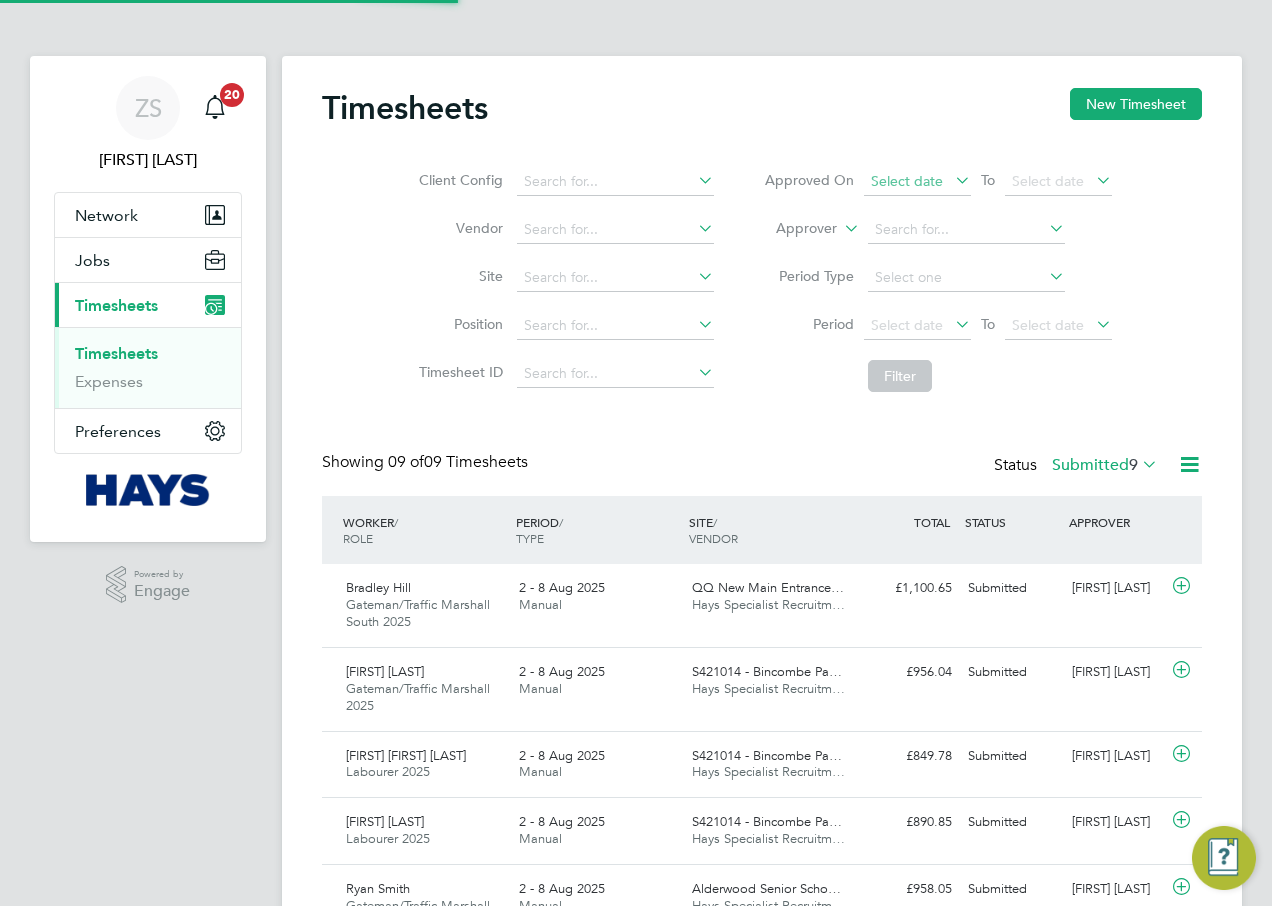 scroll, scrollTop: 10, scrollLeft: 10, axis: both 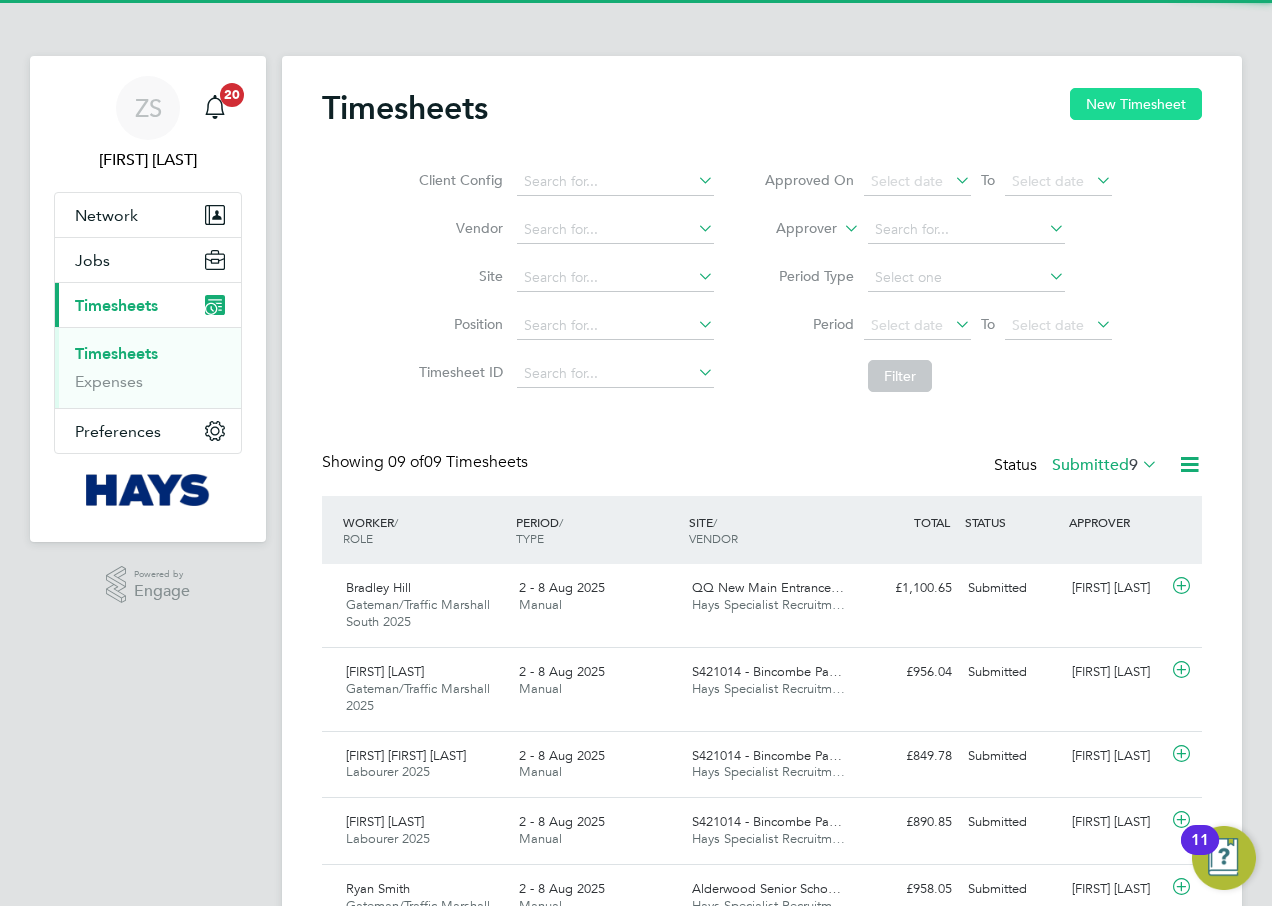 click on "New Timesheet" 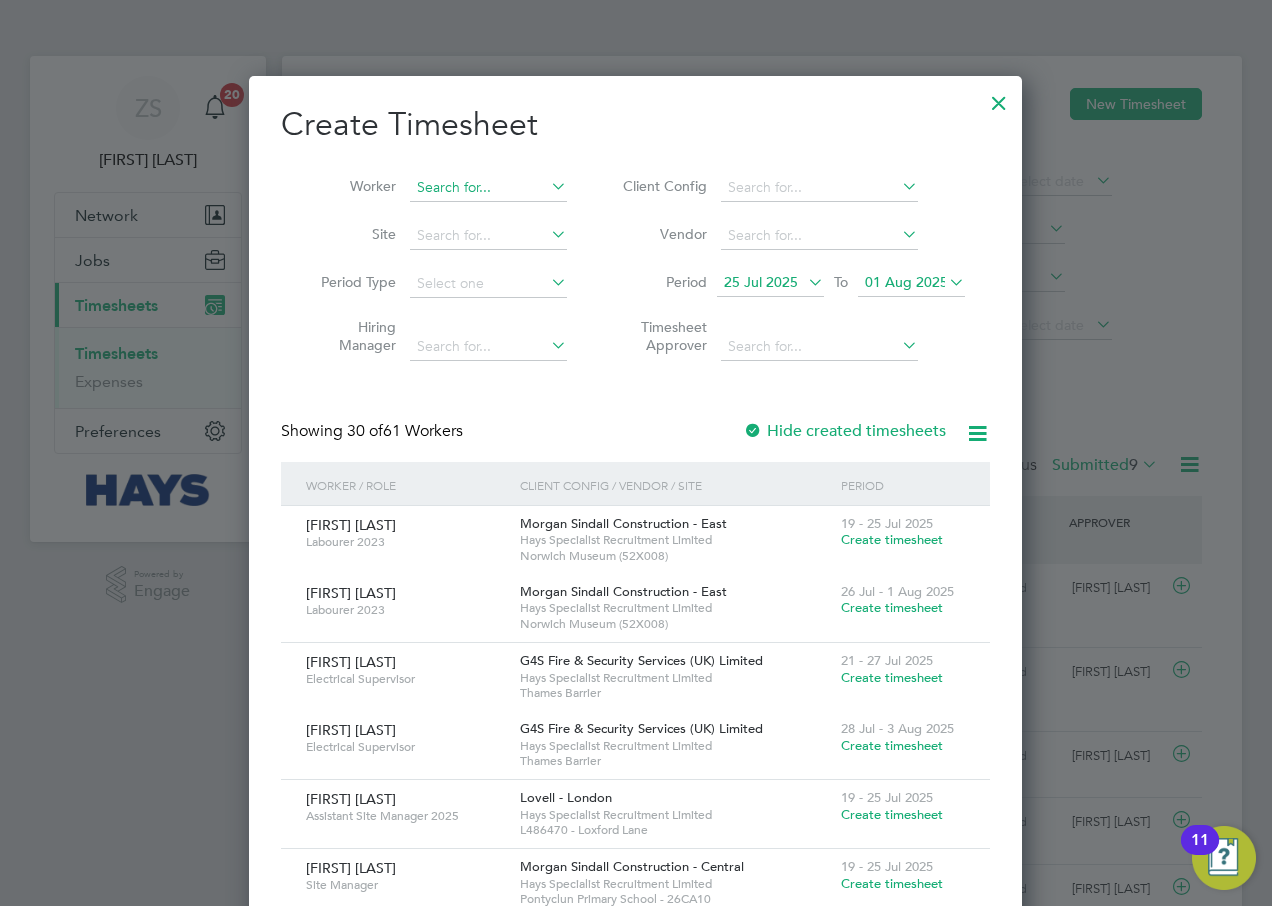click at bounding box center (488, 188) 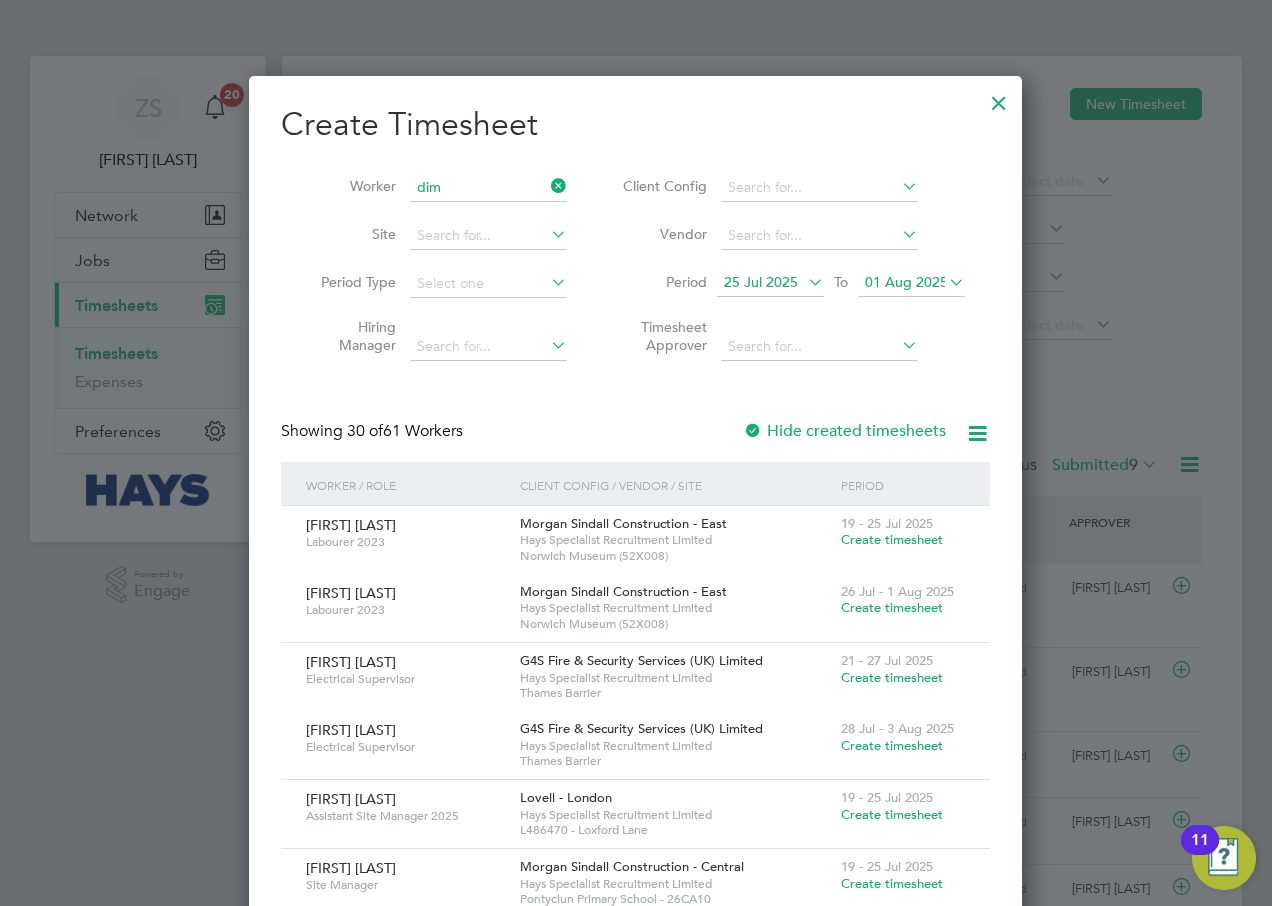 click on "[FIRST] [LAST]" 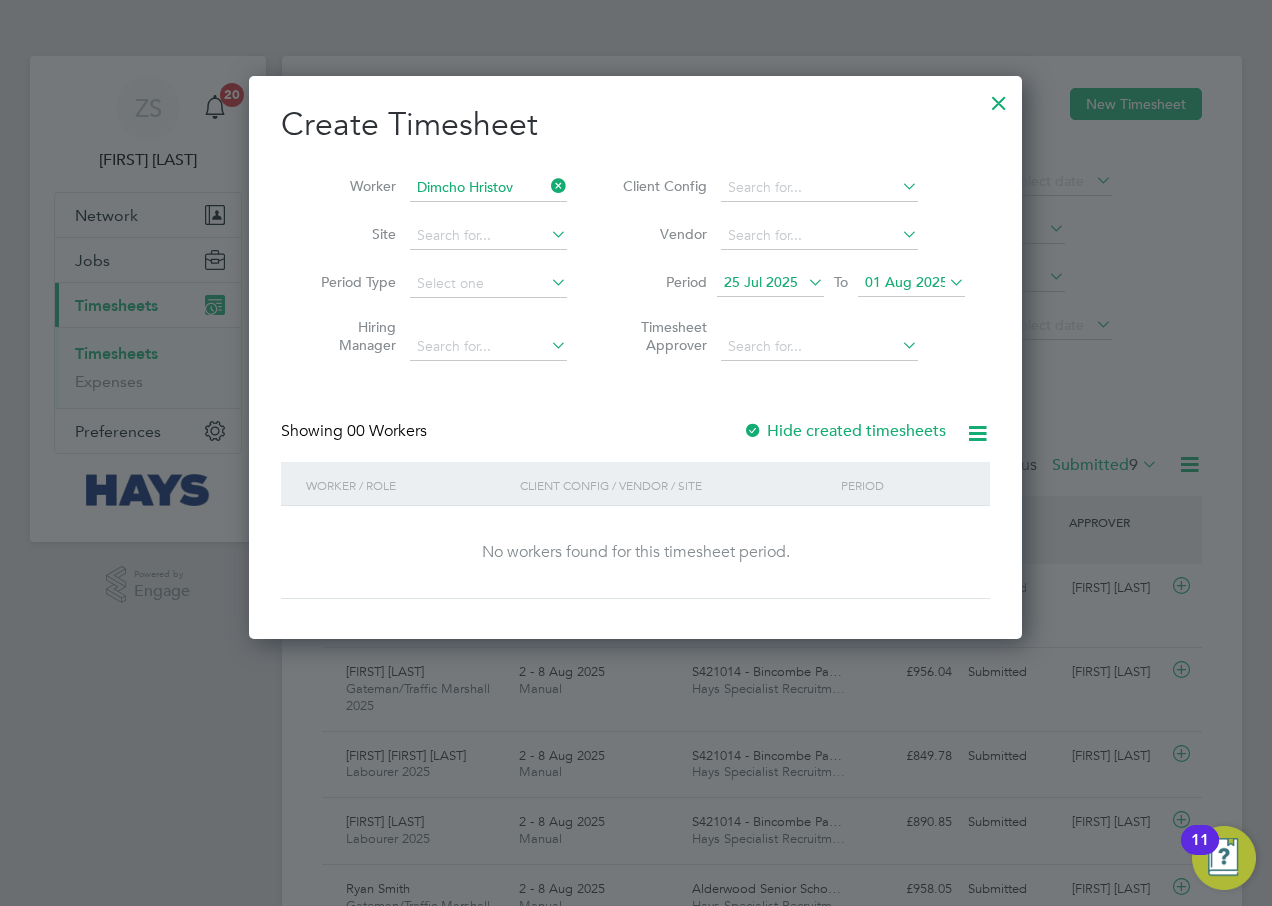 click on "Create Timesheet Worker   [FIRST] [LAST] Site   Period Type   Hiring Manager   Client Config   Vendor   Period
25 Jul 2025
To
01 Aug 2025
Timesheet Approver   Showing   00 Workers Hide created timesheets Worker / Role Client Config / Vendor / Site Period No workers found for this timesheet period. Show  30  more" at bounding box center [635, 351] 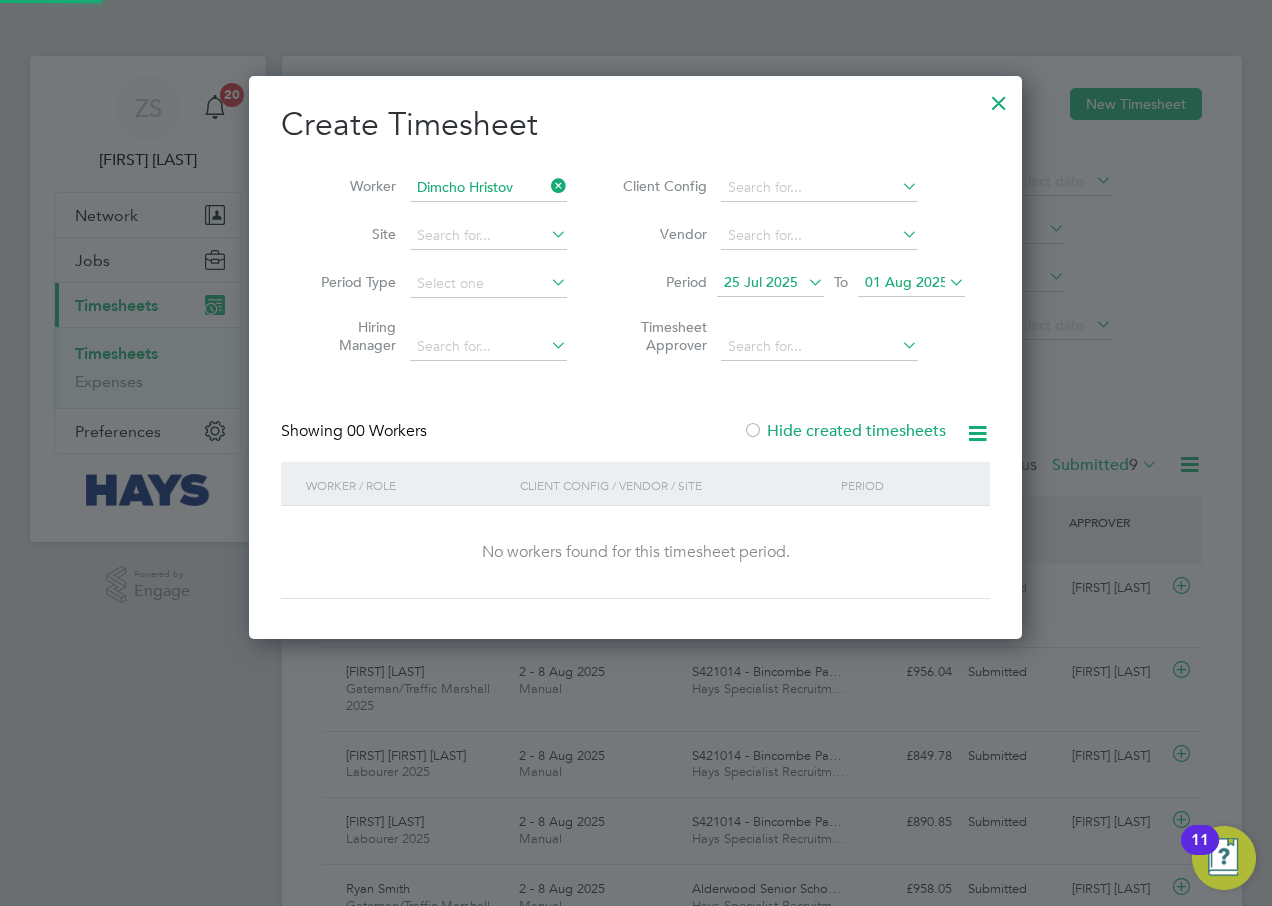 click on "01 Aug 2025" at bounding box center (911, 283) 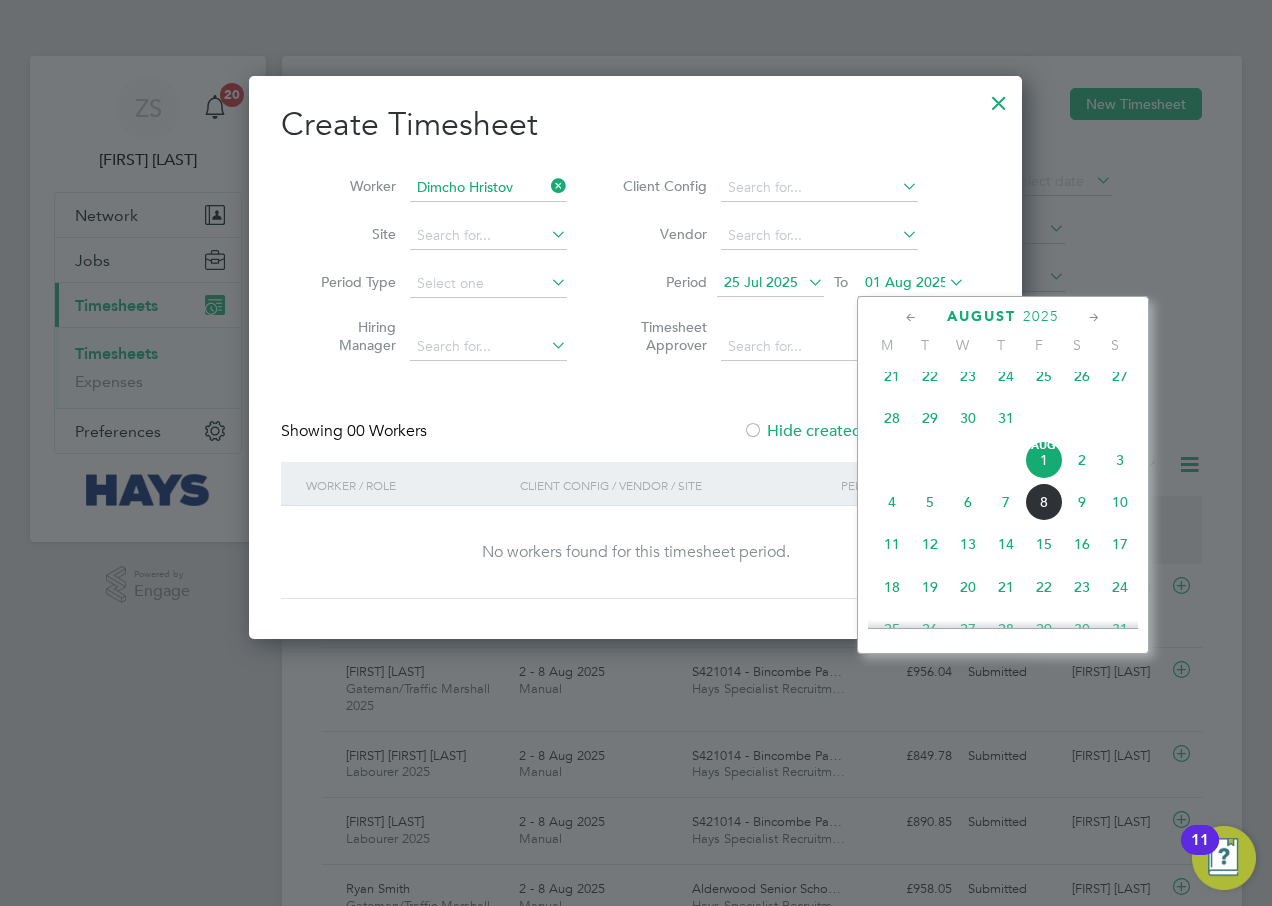 click on "10" 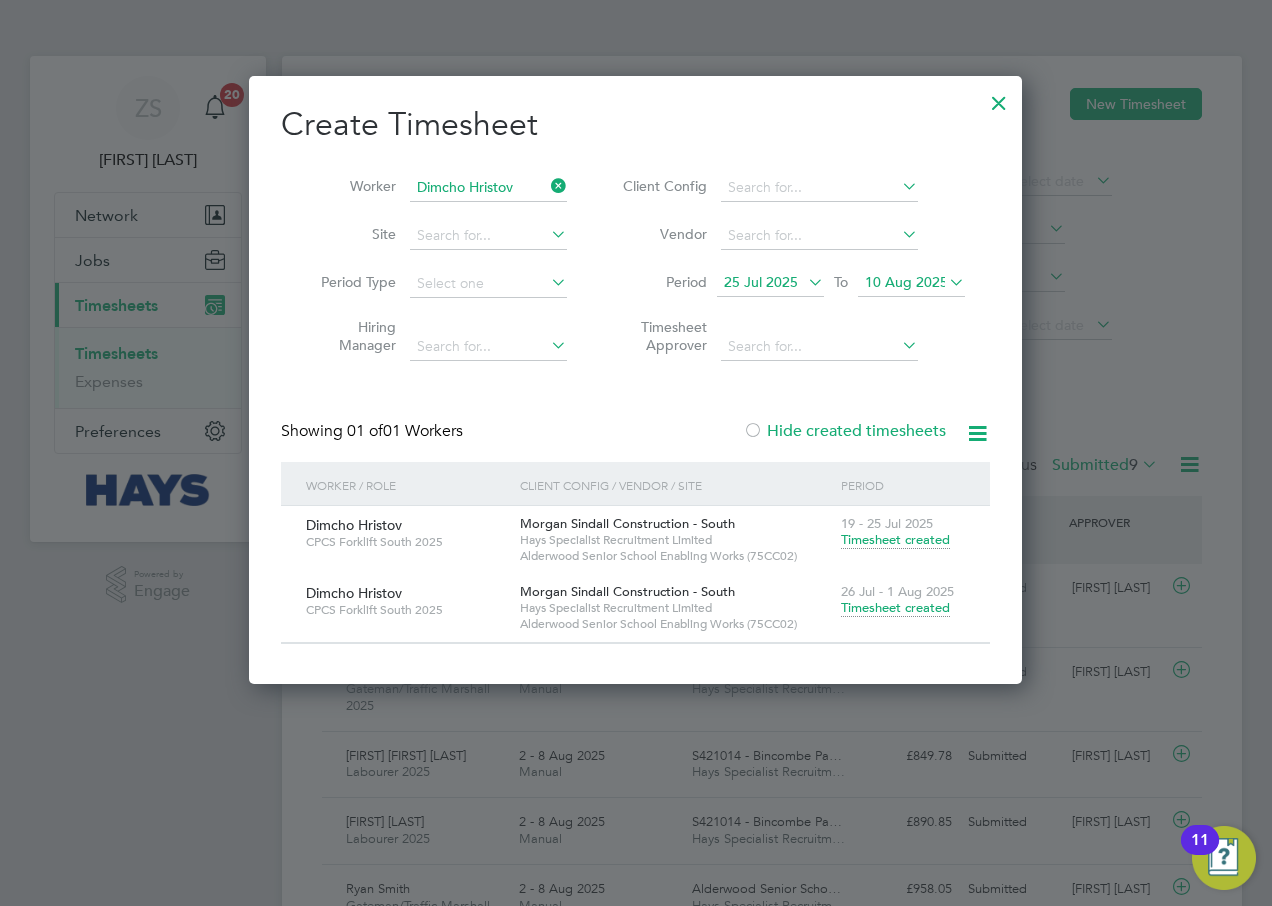 click on "10 Aug 2025" at bounding box center (906, 282) 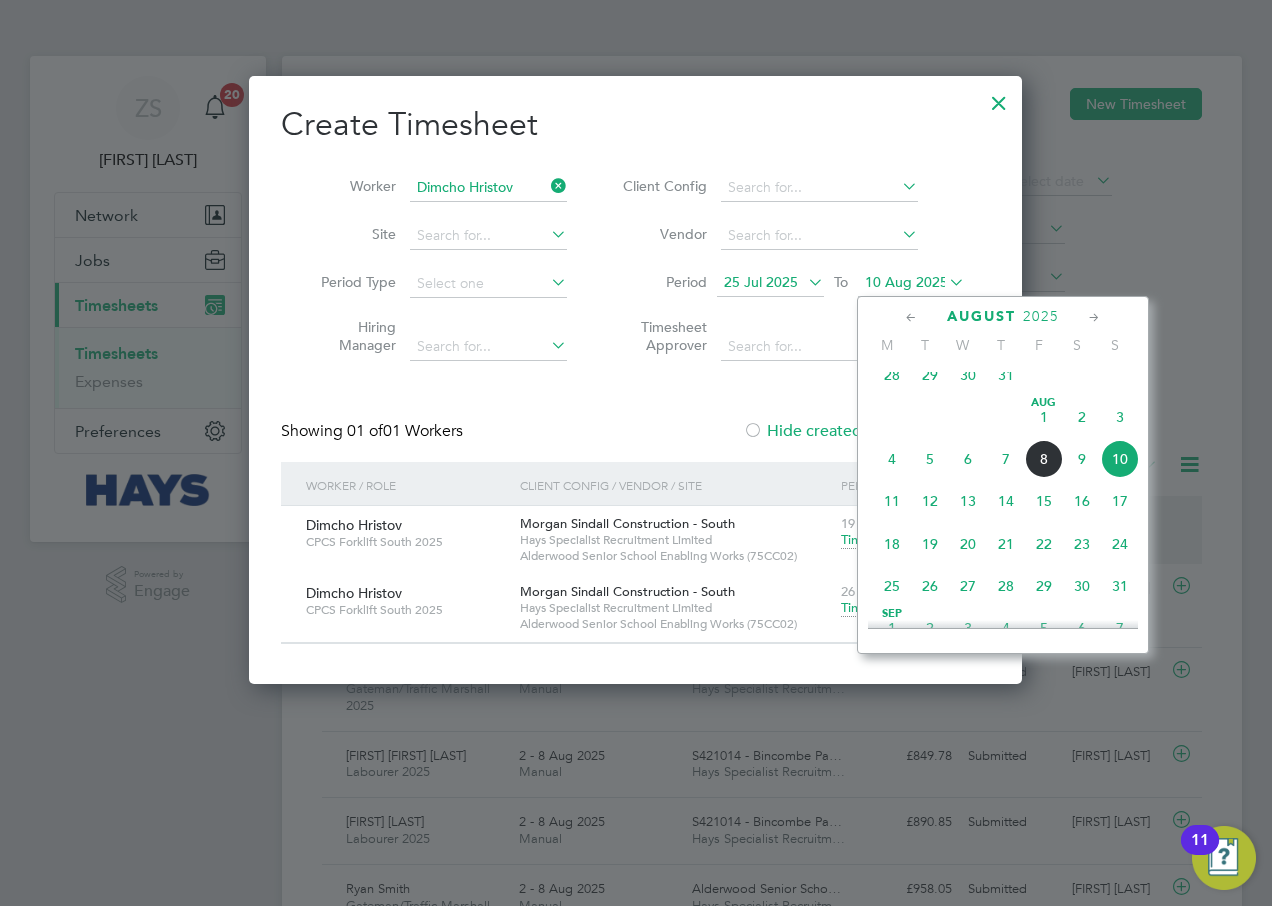 click on "24" 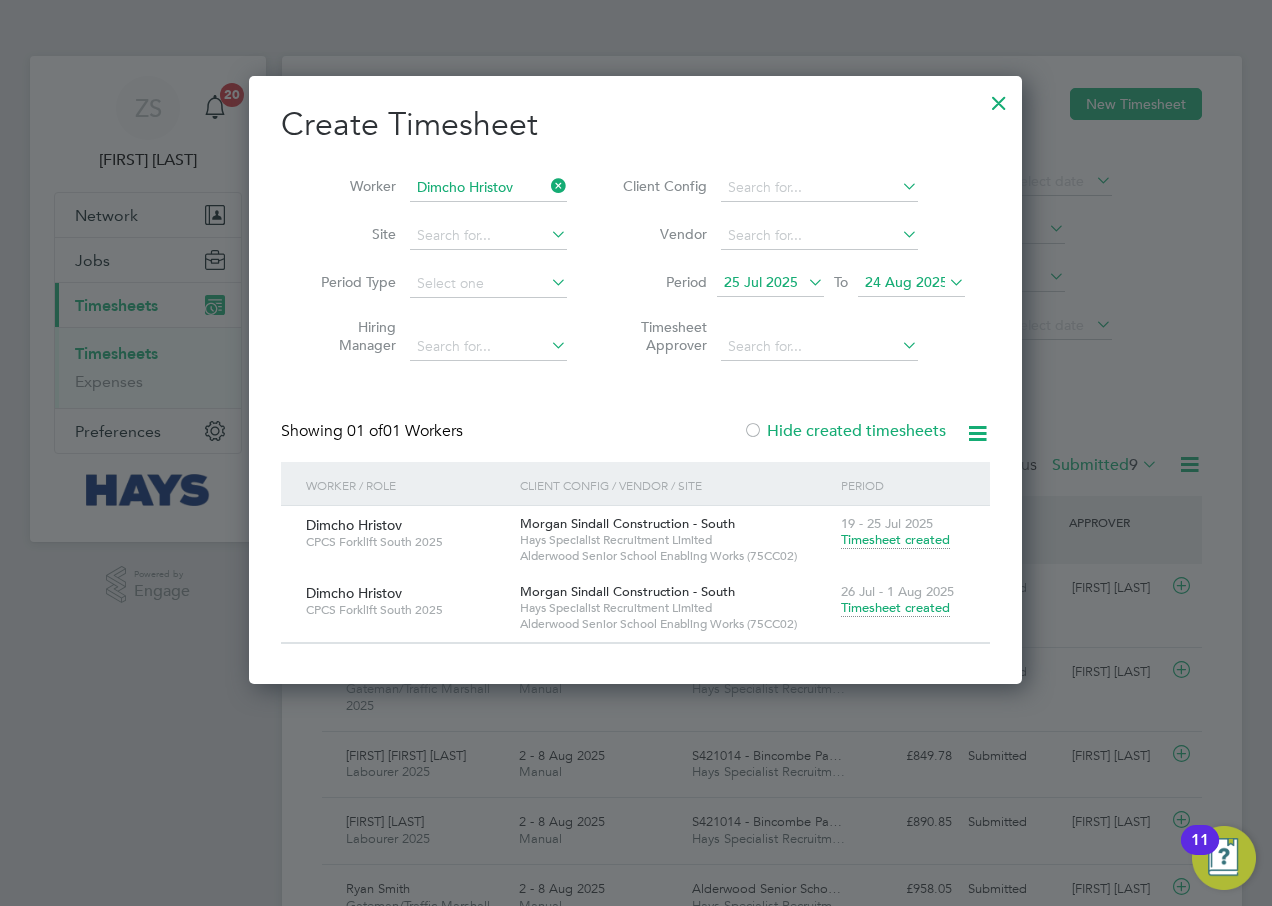 click on "Period" at bounding box center (903, 485) 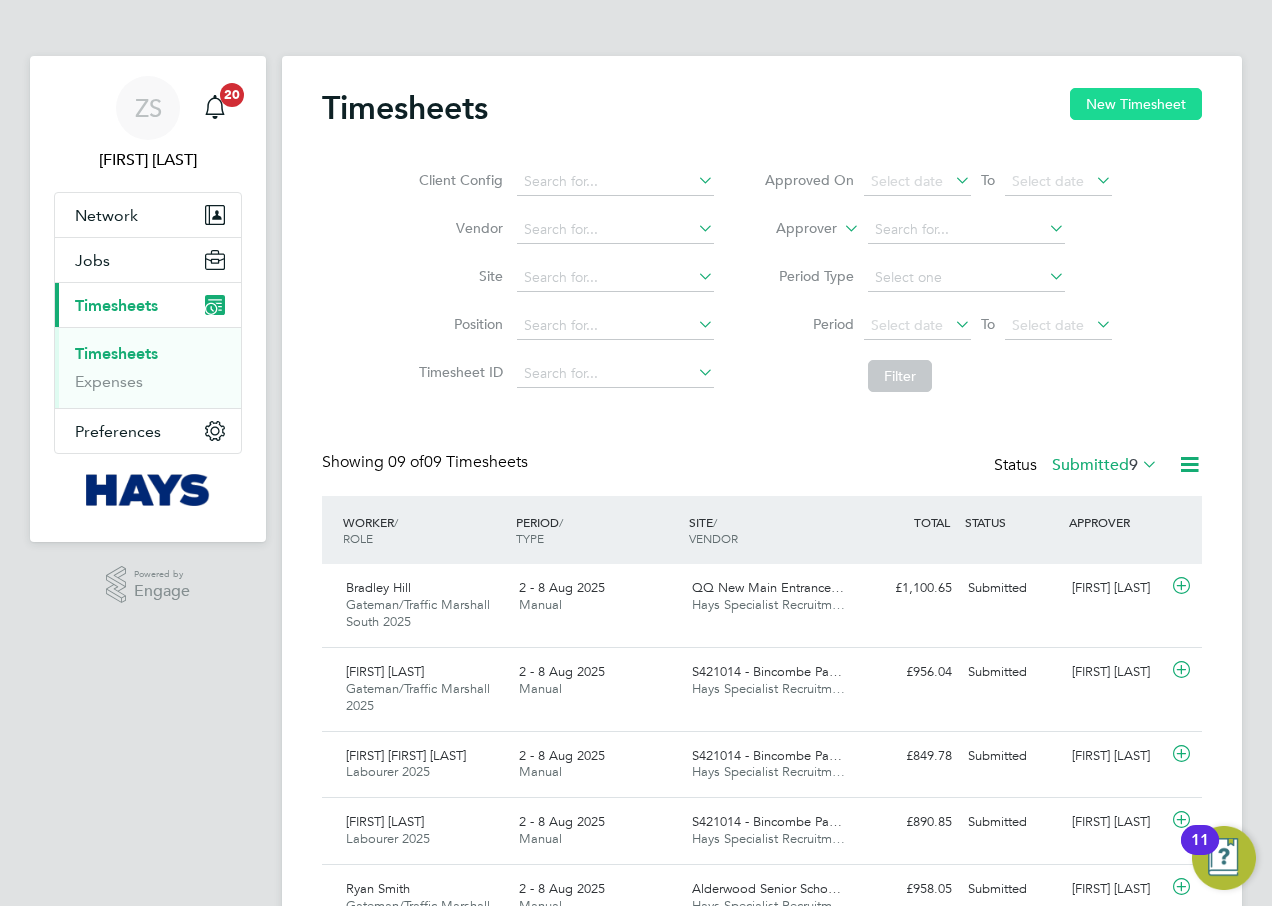 click on "New Timesheet" 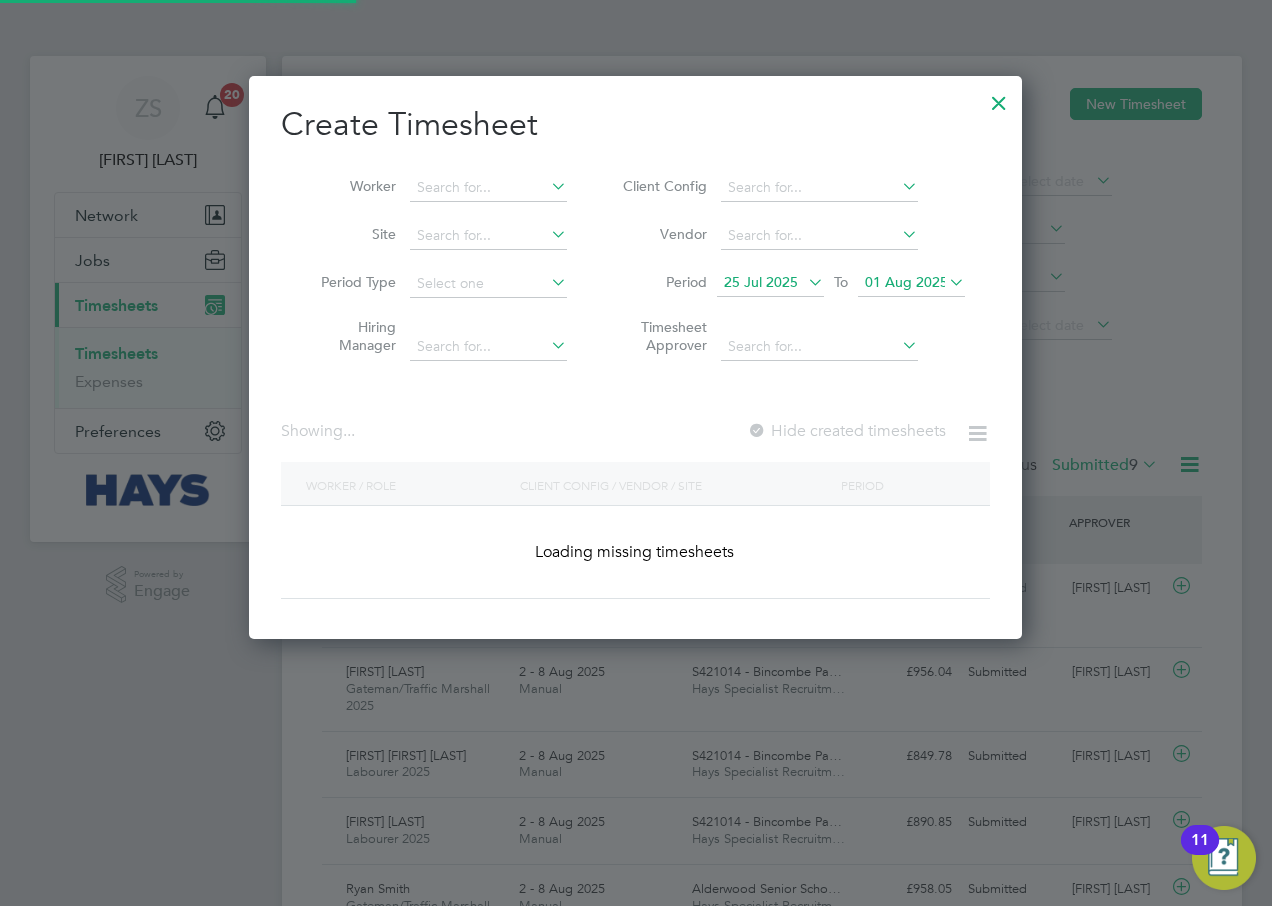 scroll, scrollTop: 10, scrollLeft: 10, axis: both 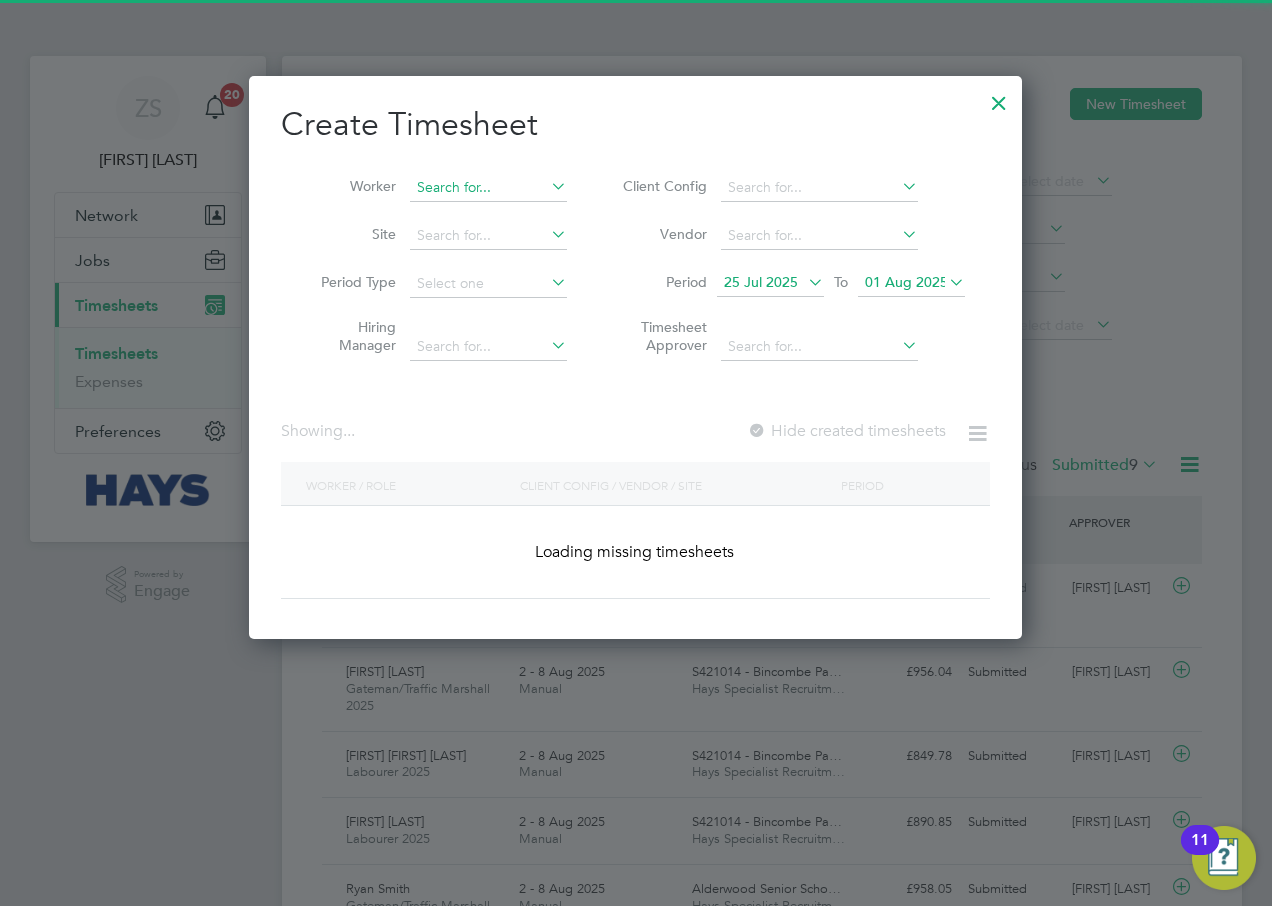 click at bounding box center (488, 188) 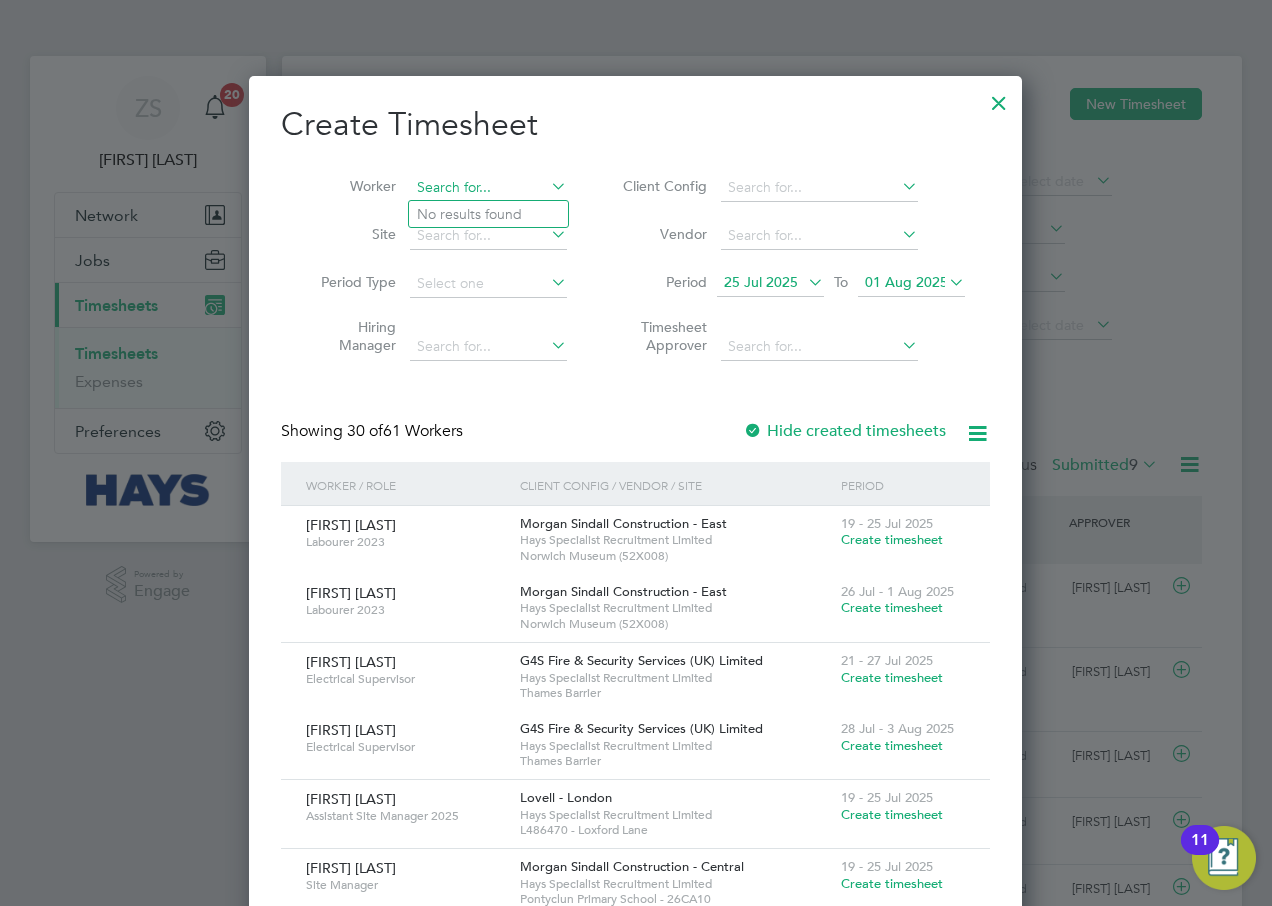 scroll, scrollTop: 10, scrollLeft: 10, axis: both 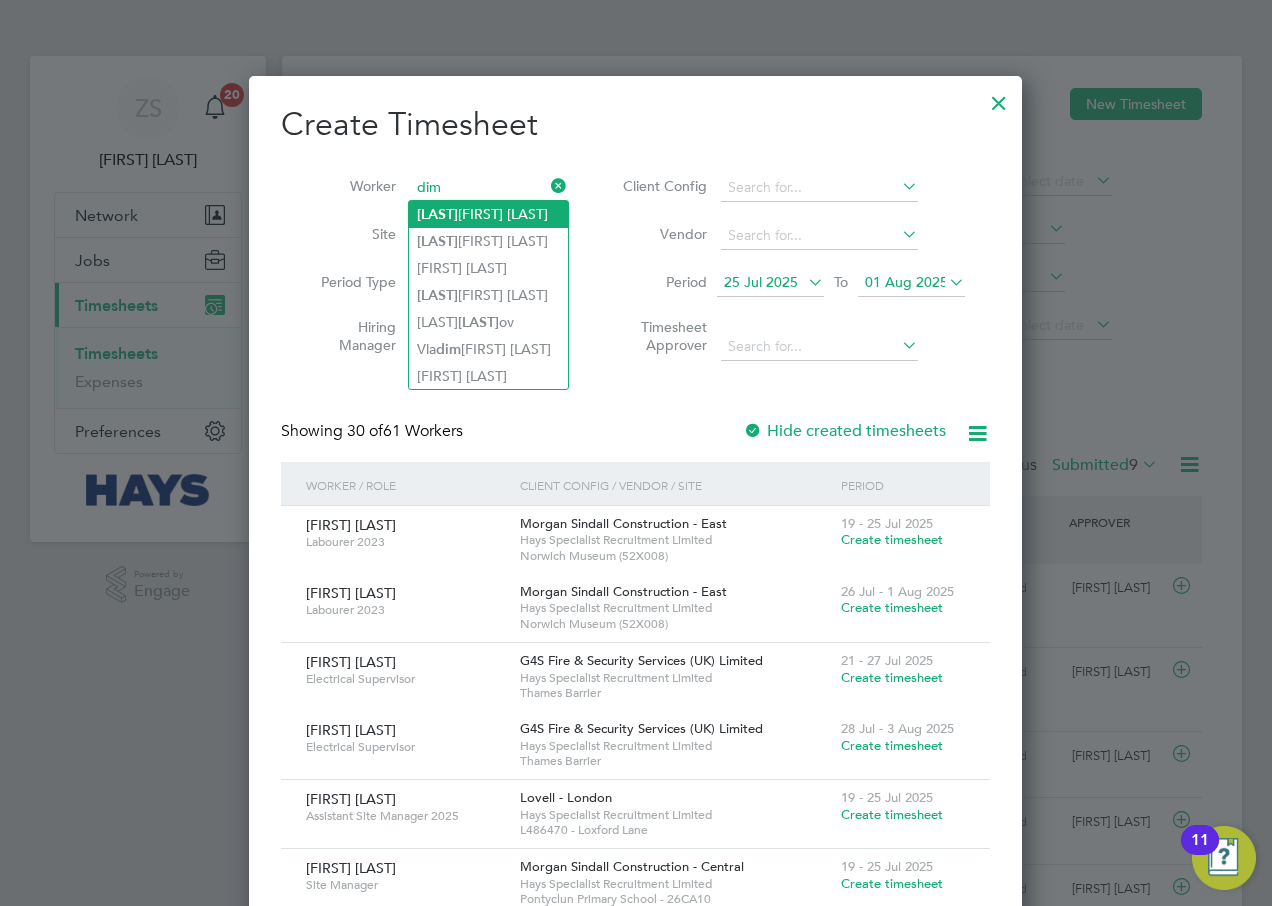 click on "[LAST]" 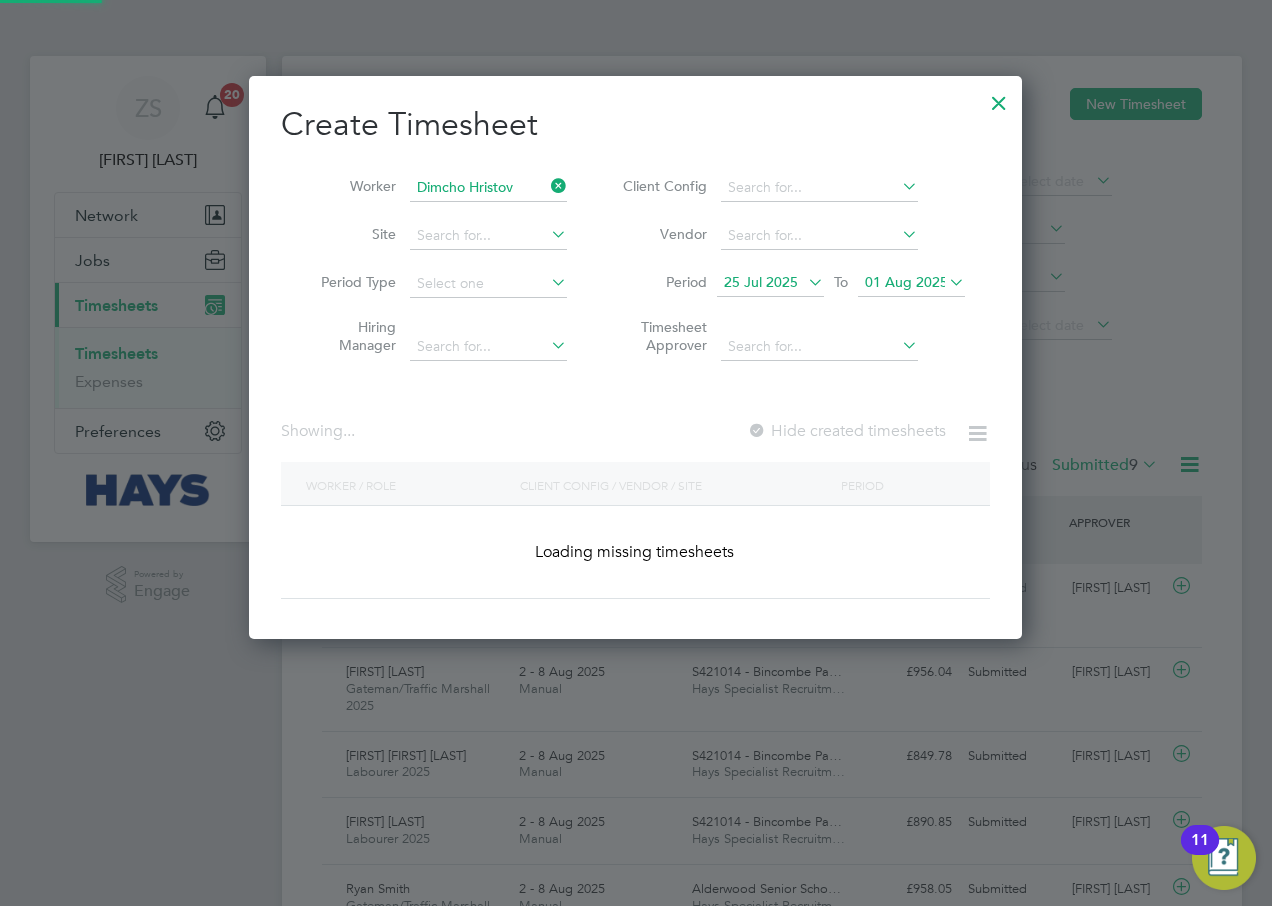scroll, scrollTop: 10, scrollLeft: 10, axis: both 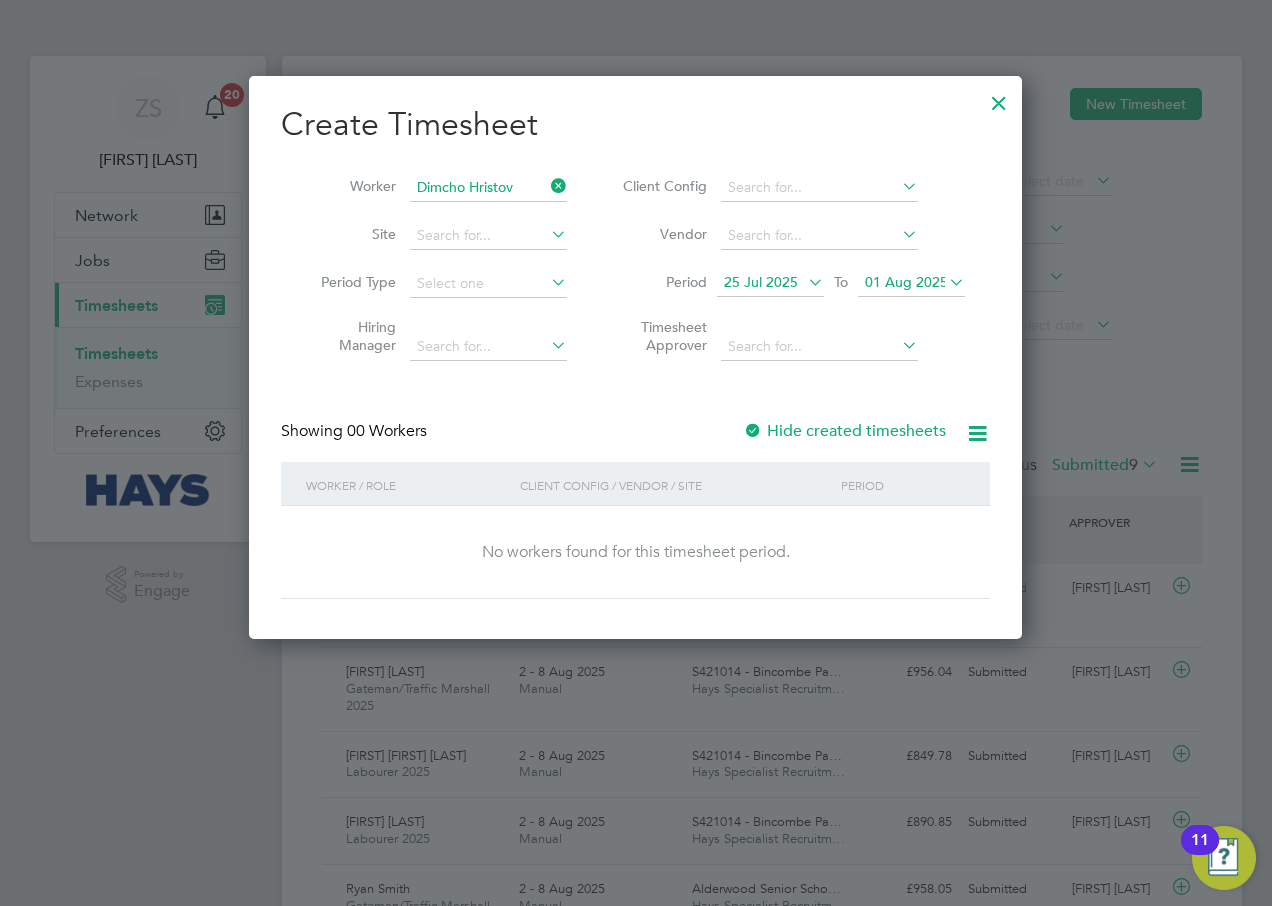 click at bounding box center (753, 432) 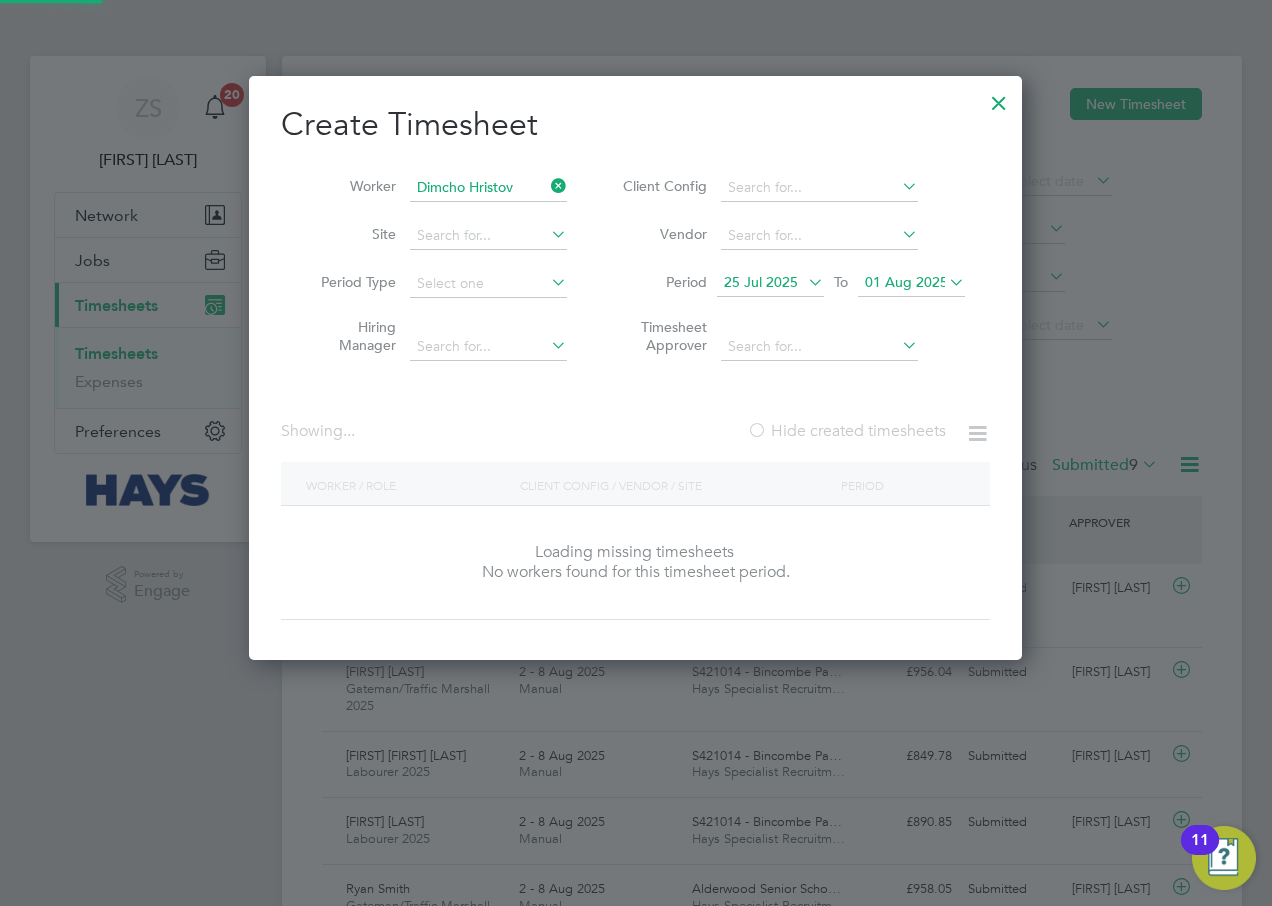scroll, scrollTop: 10, scrollLeft: 10, axis: both 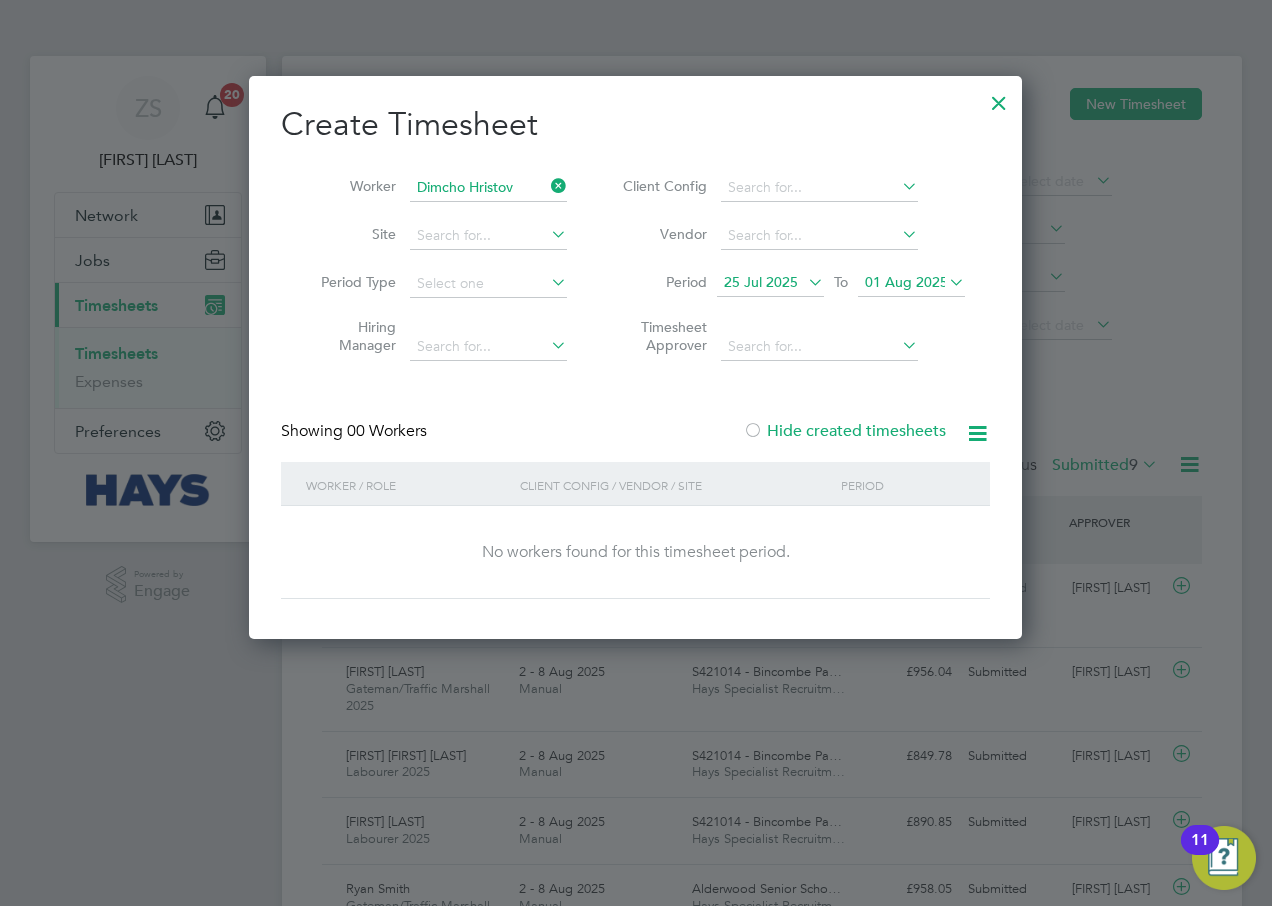 click on "01 Aug 2025" at bounding box center (911, 283) 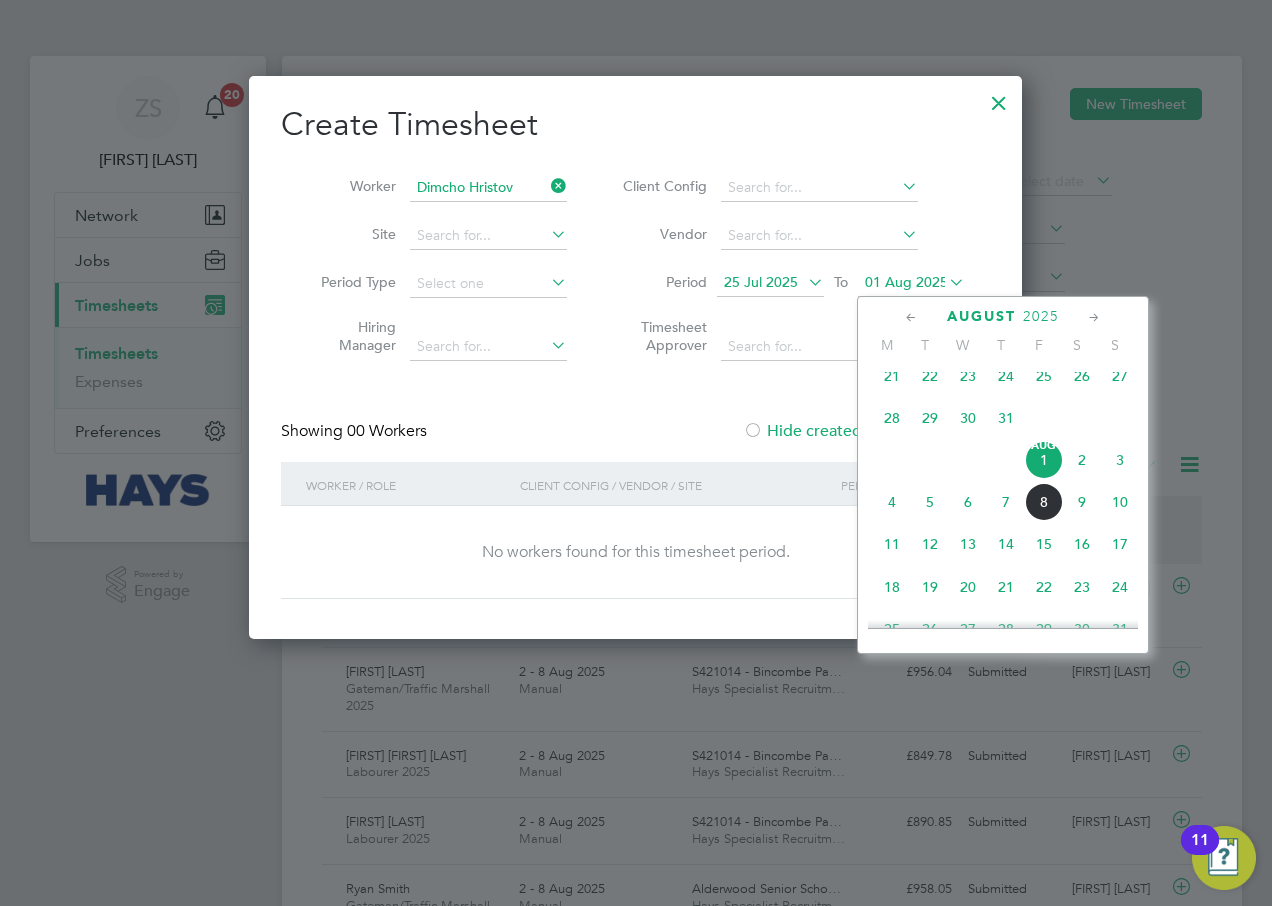 click on "10" 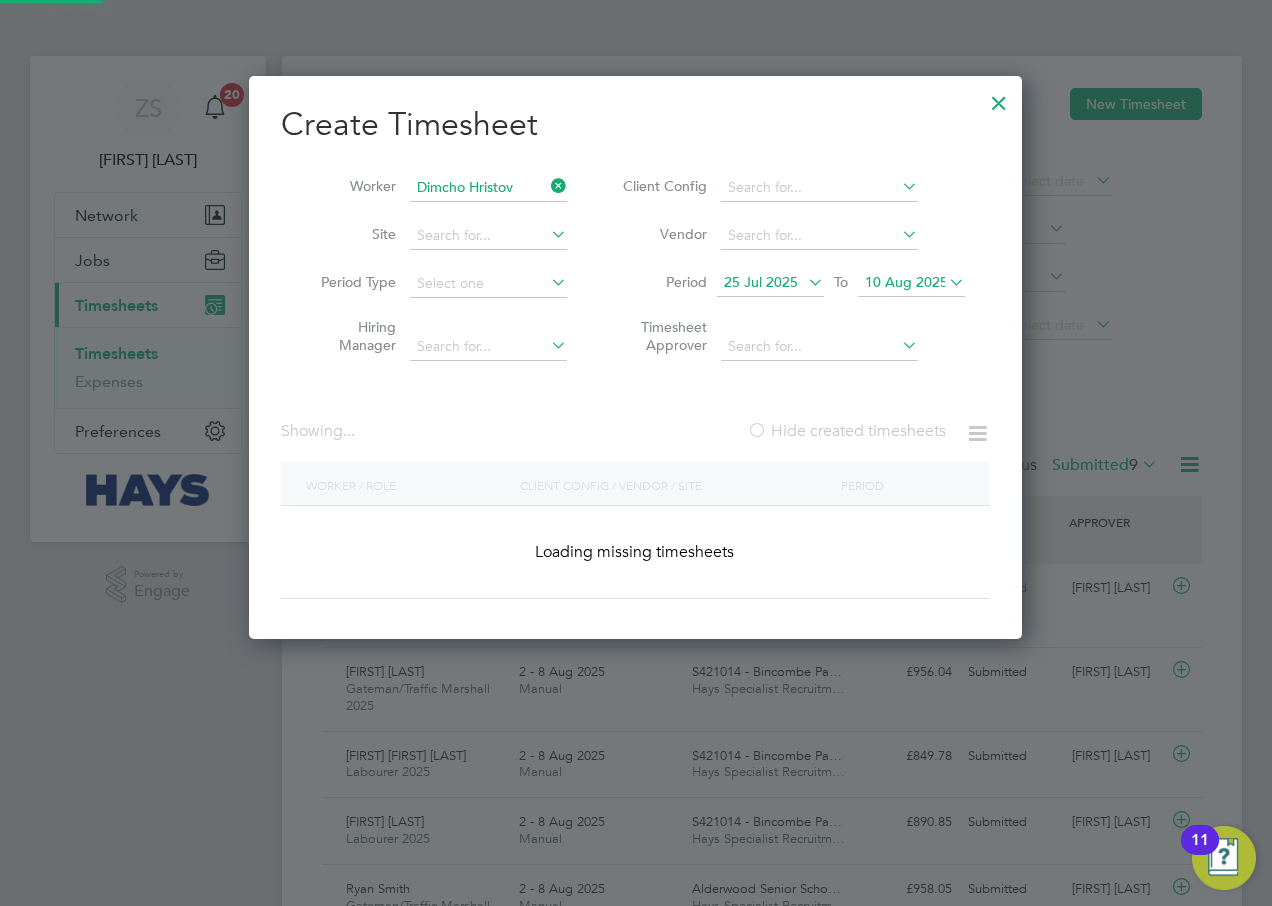 scroll, scrollTop: 10, scrollLeft: 10, axis: both 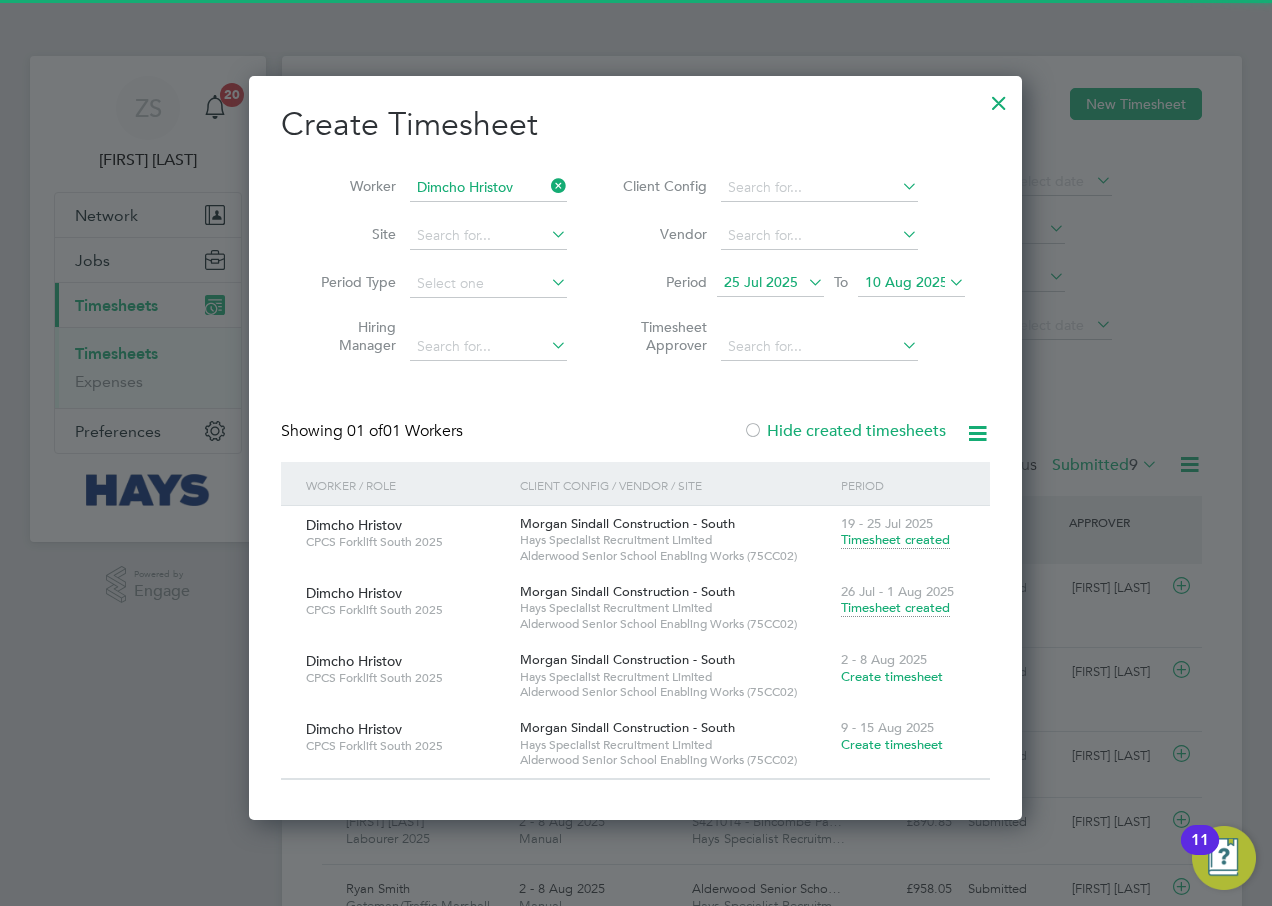 click on "2 - 8 Aug 2025" at bounding box center [884, 659] 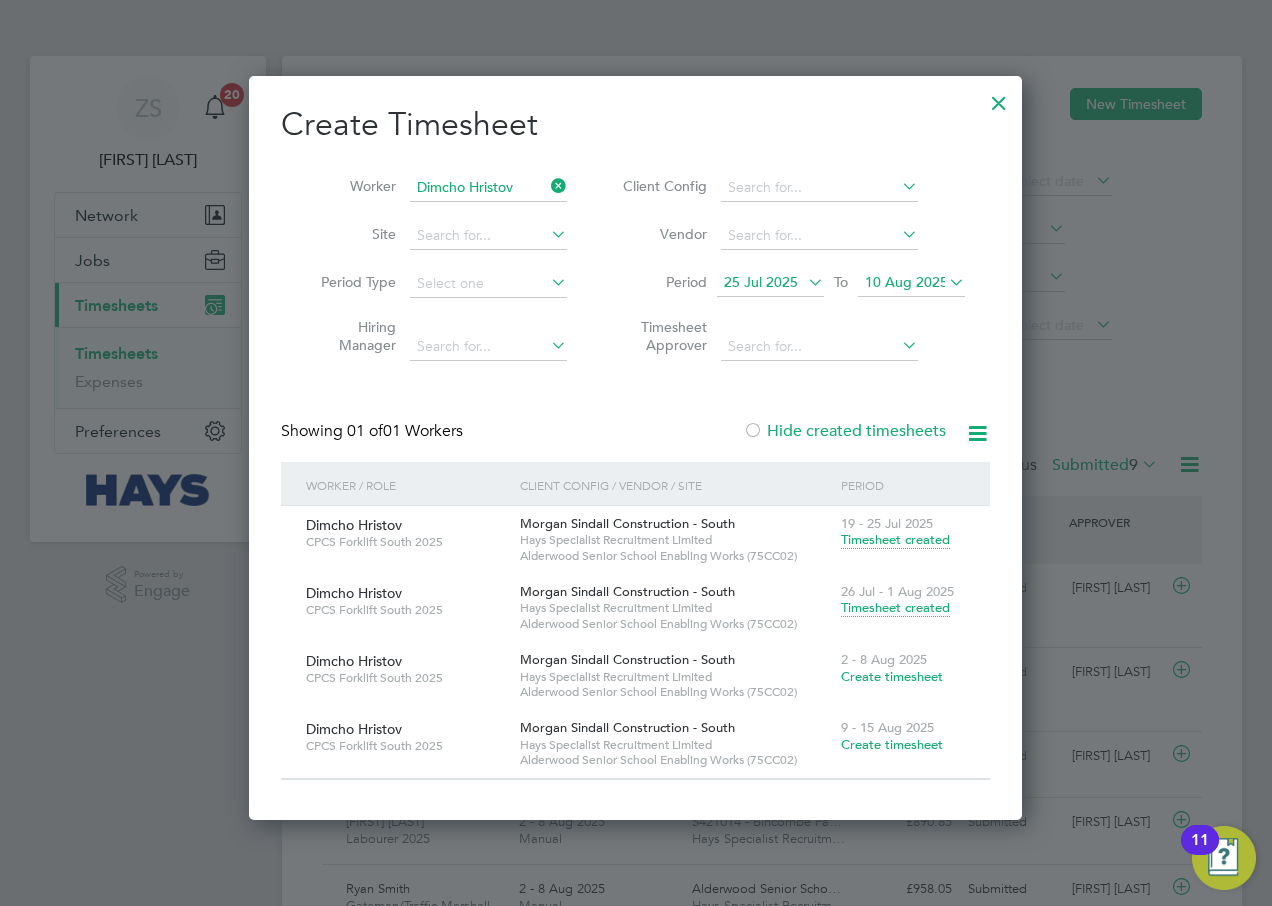 click on "Create timesheet" at bounding box center (892, 676) 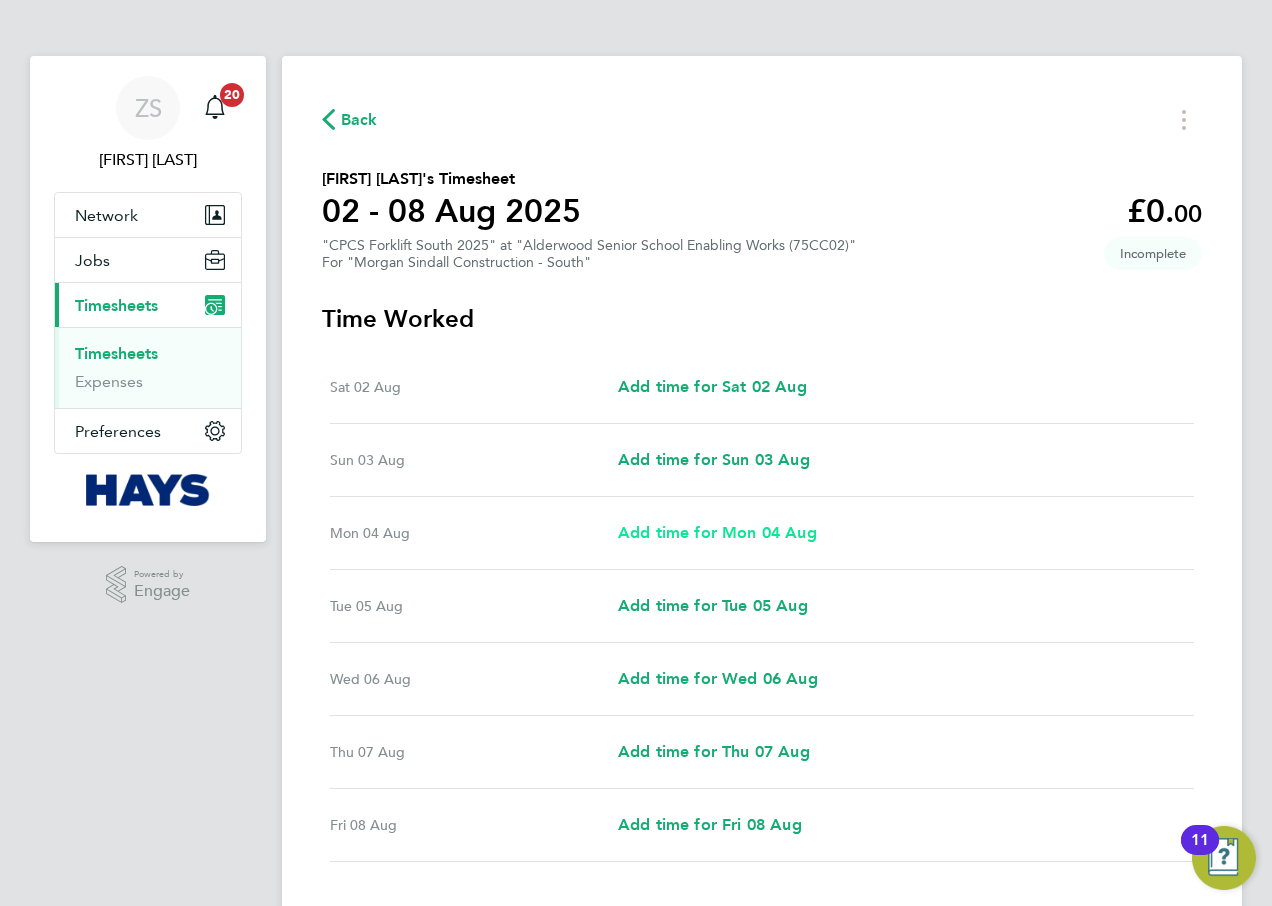 click on "Add time for Mon 04 Aug" at bounding box center (717, 532) 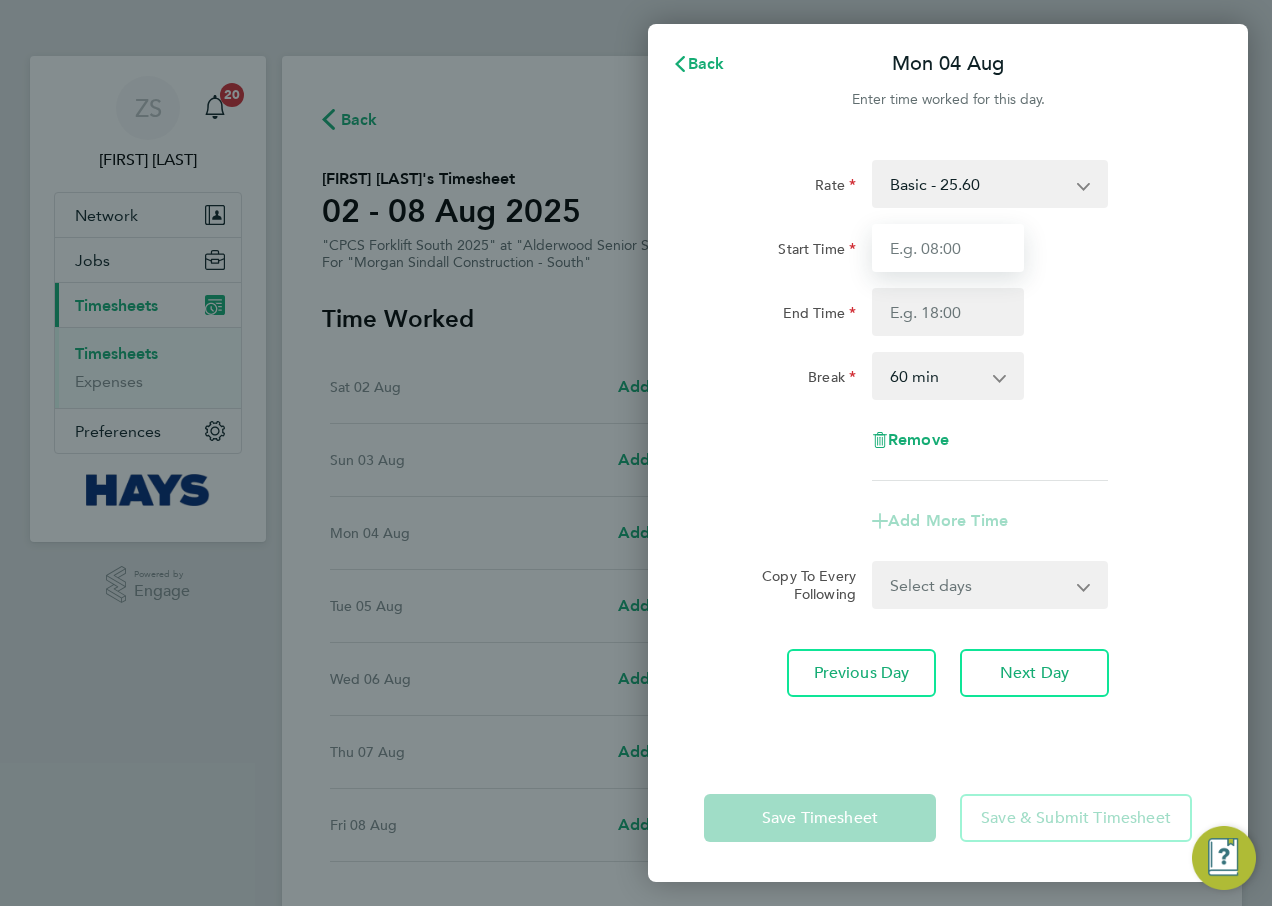 click on "Start Time" at bounding box center [948, 248] 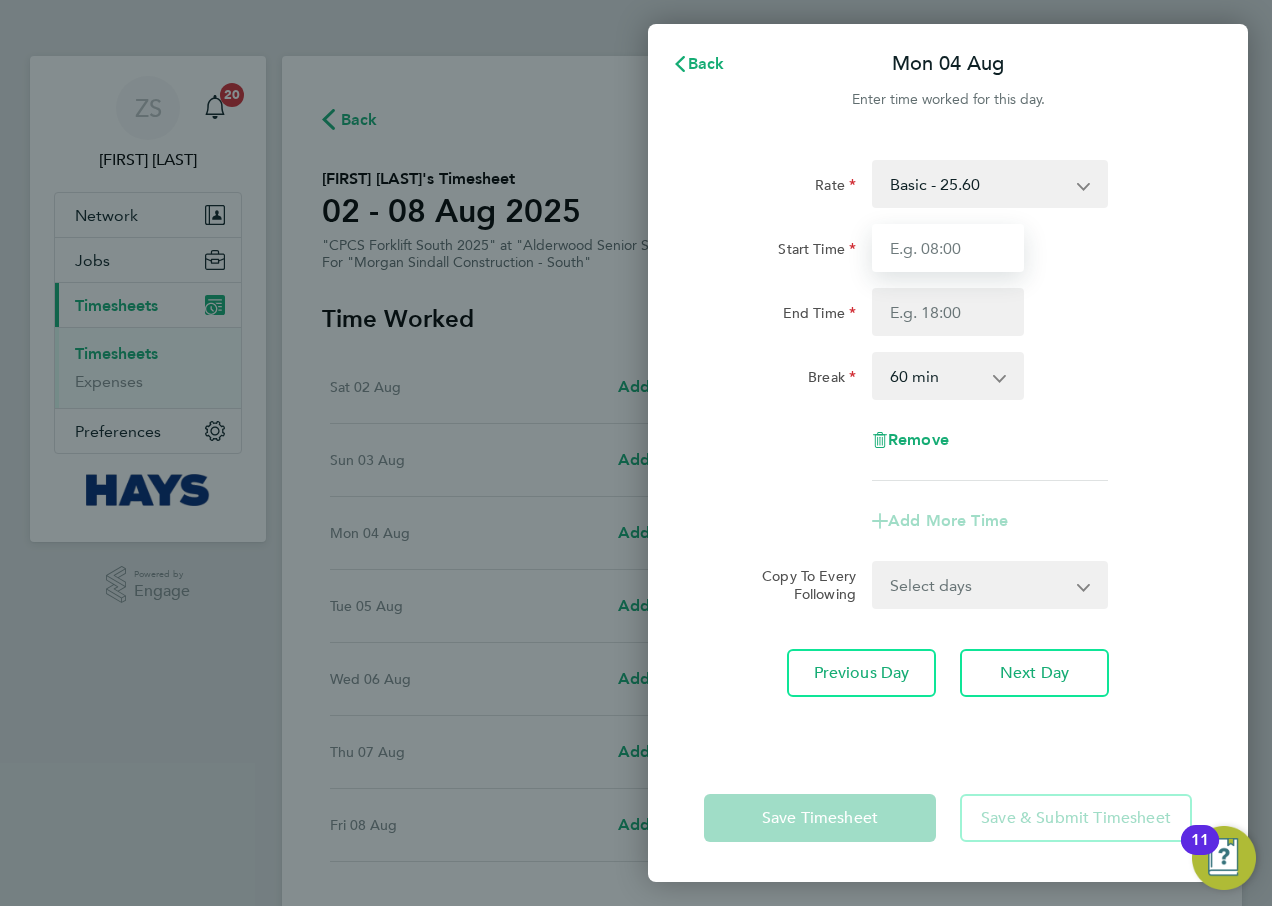 type on "07:30" 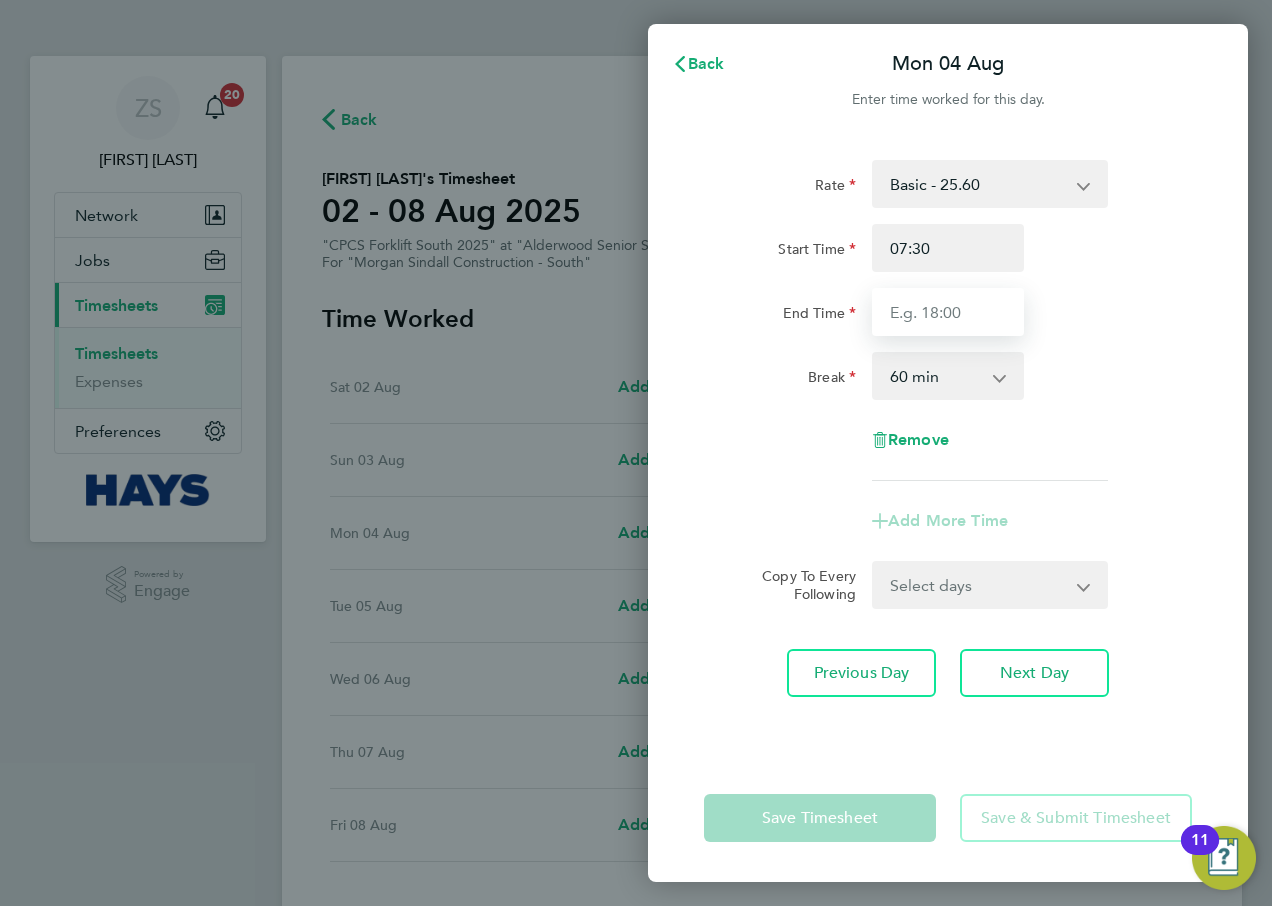 type on "17:00" 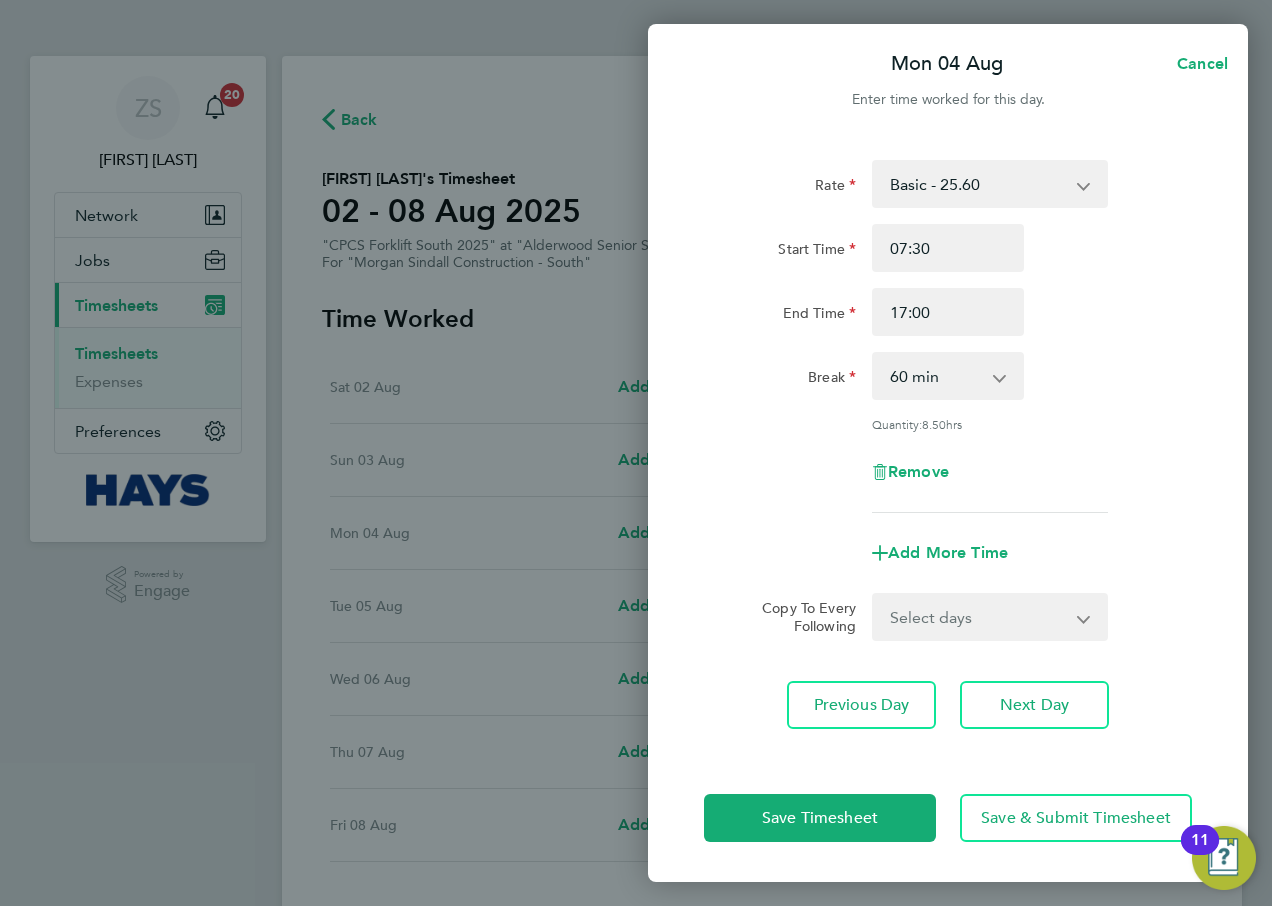 click on "Break  0 min   15 min   30 min   45 min   60 min   75 min   90 min" 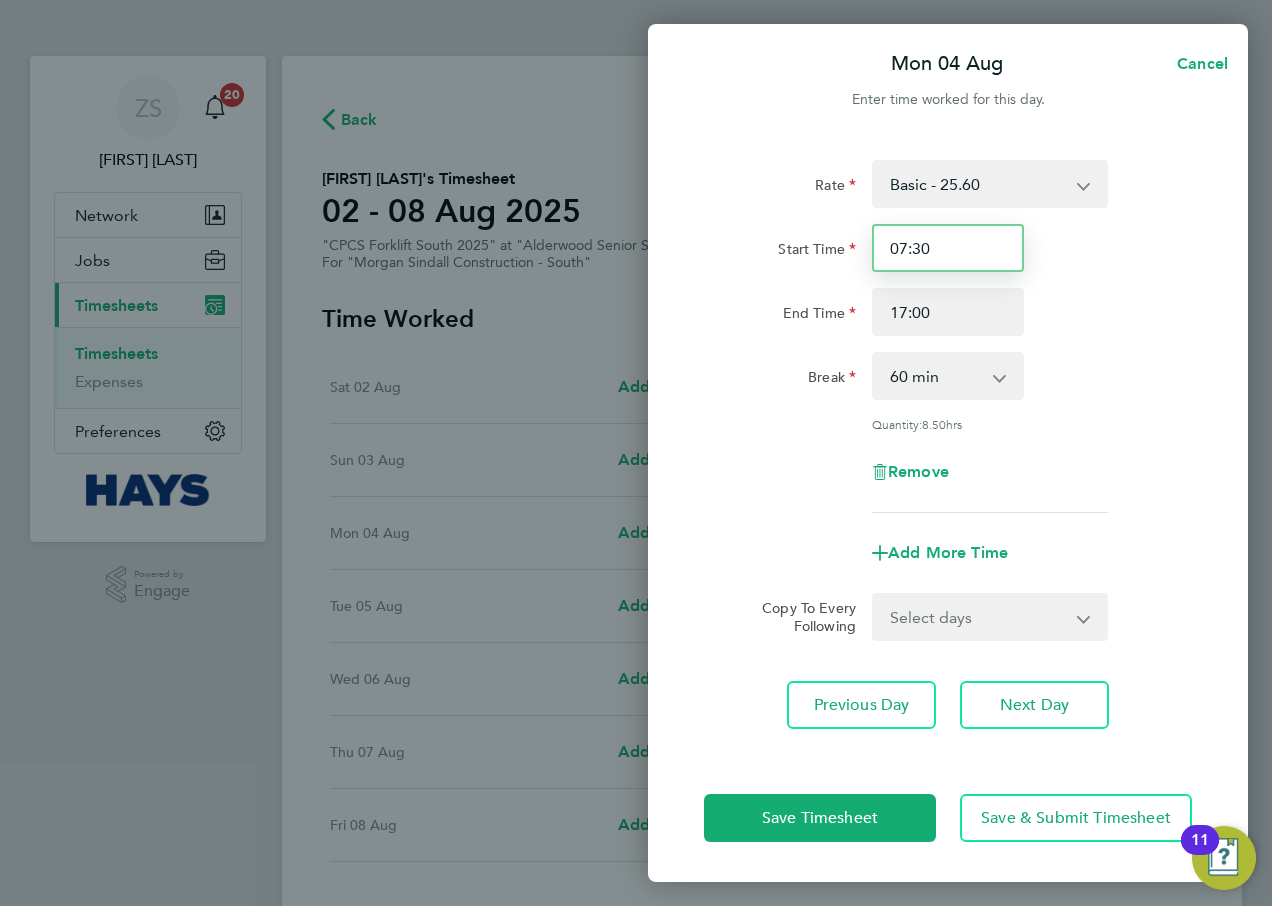 click on "07:30" at bounding box center [948, 248] 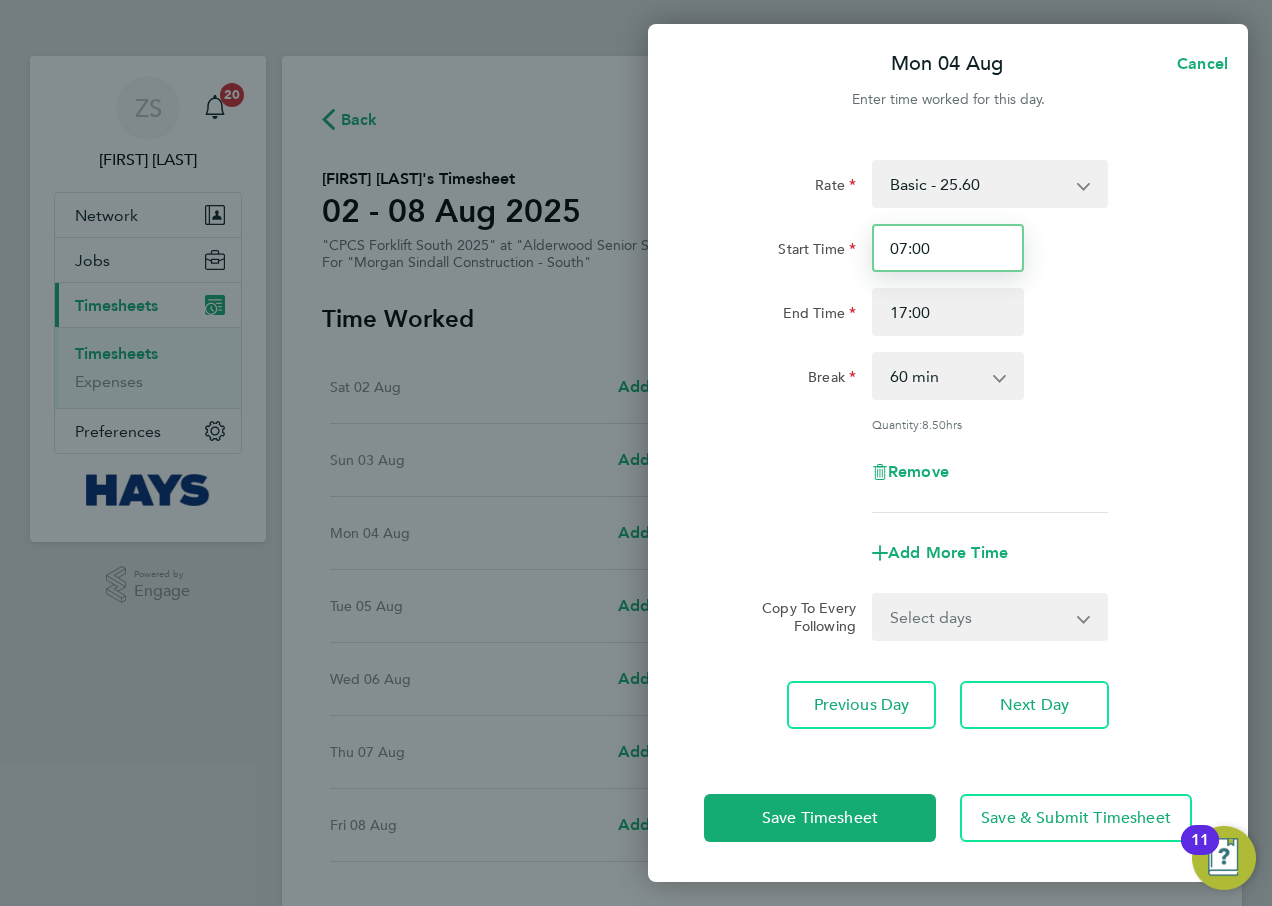 type on "07:00" 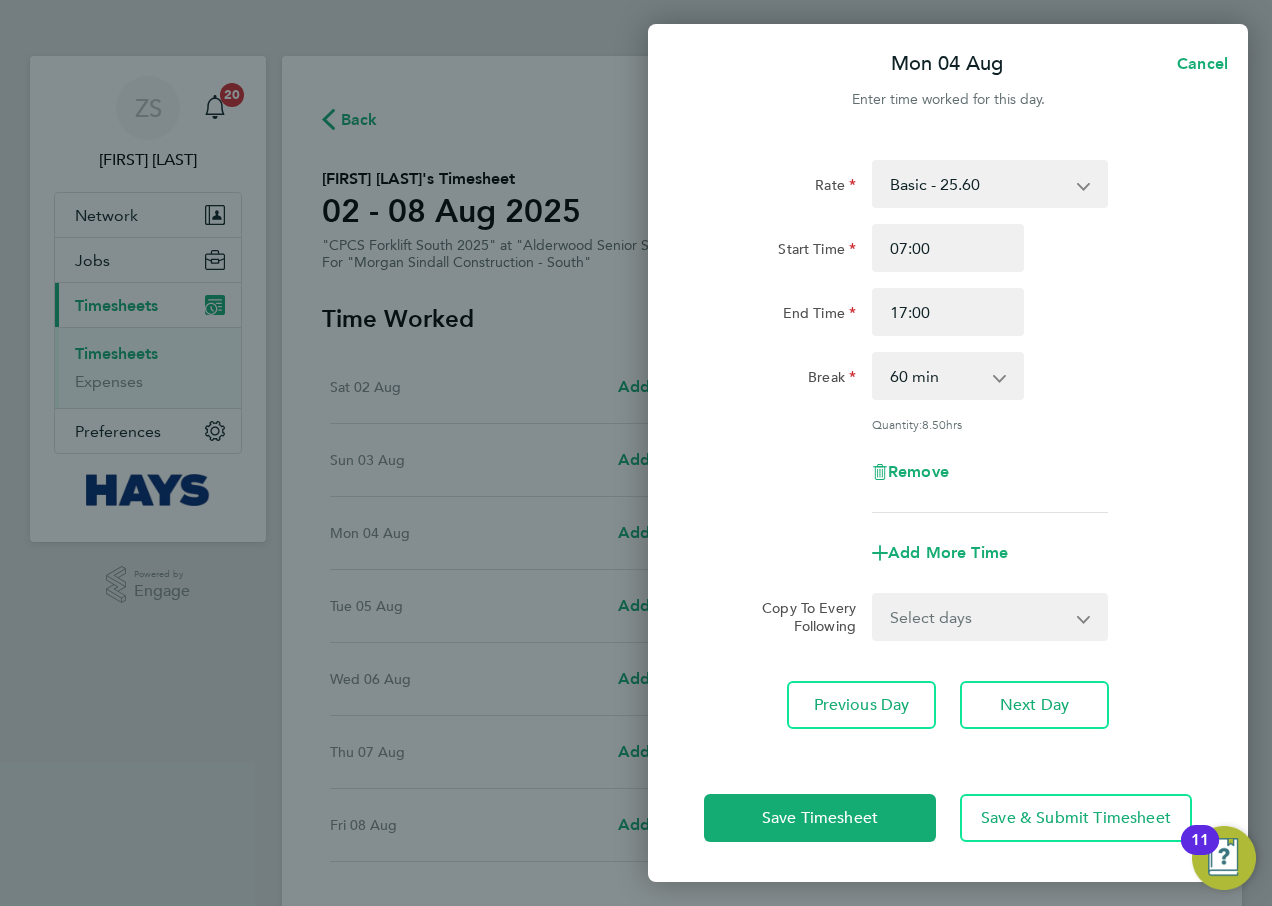 click on "0 min   15 min   30 min   45 min   60 min   75 min   90 min" at bounding box center (936, 376) 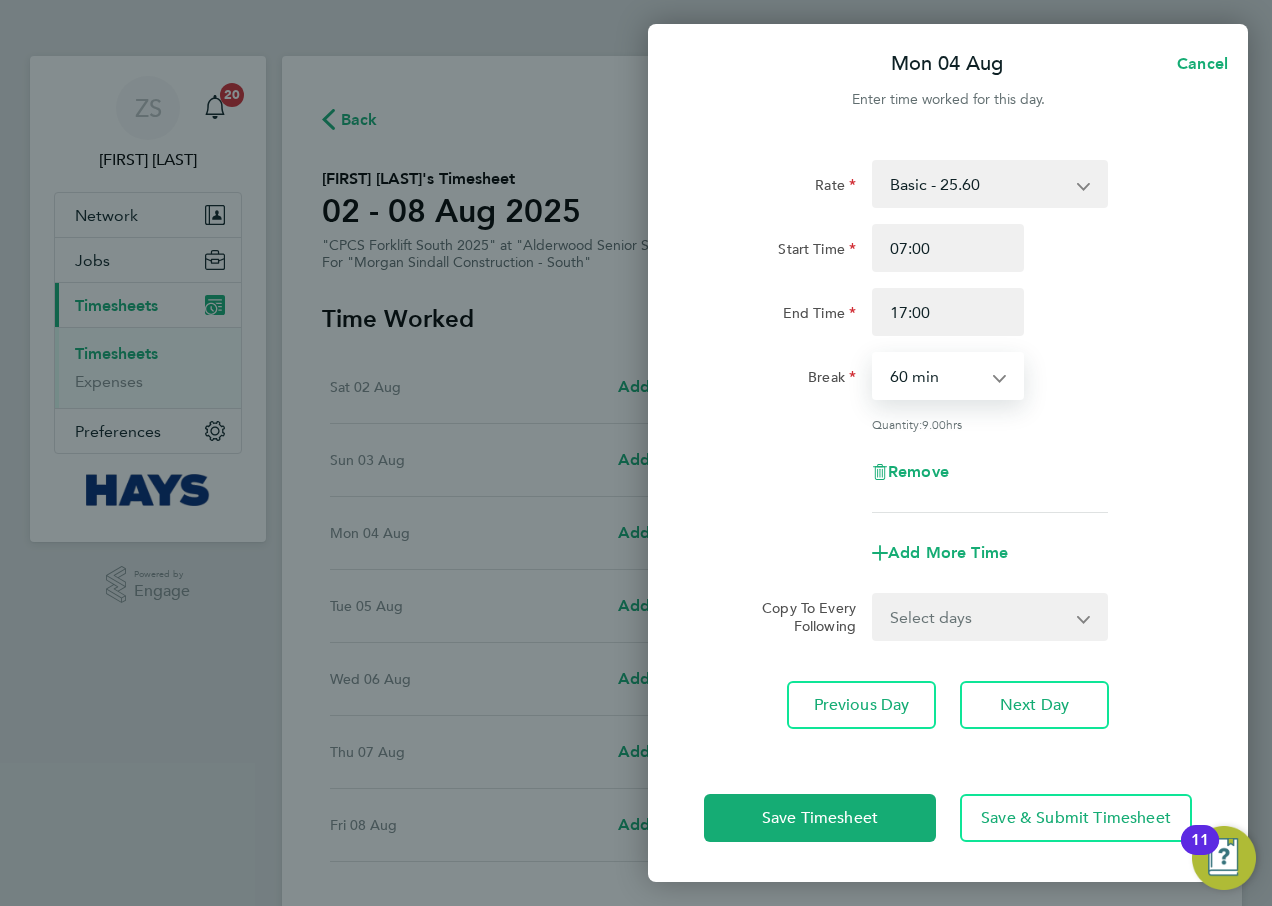 select on "30" 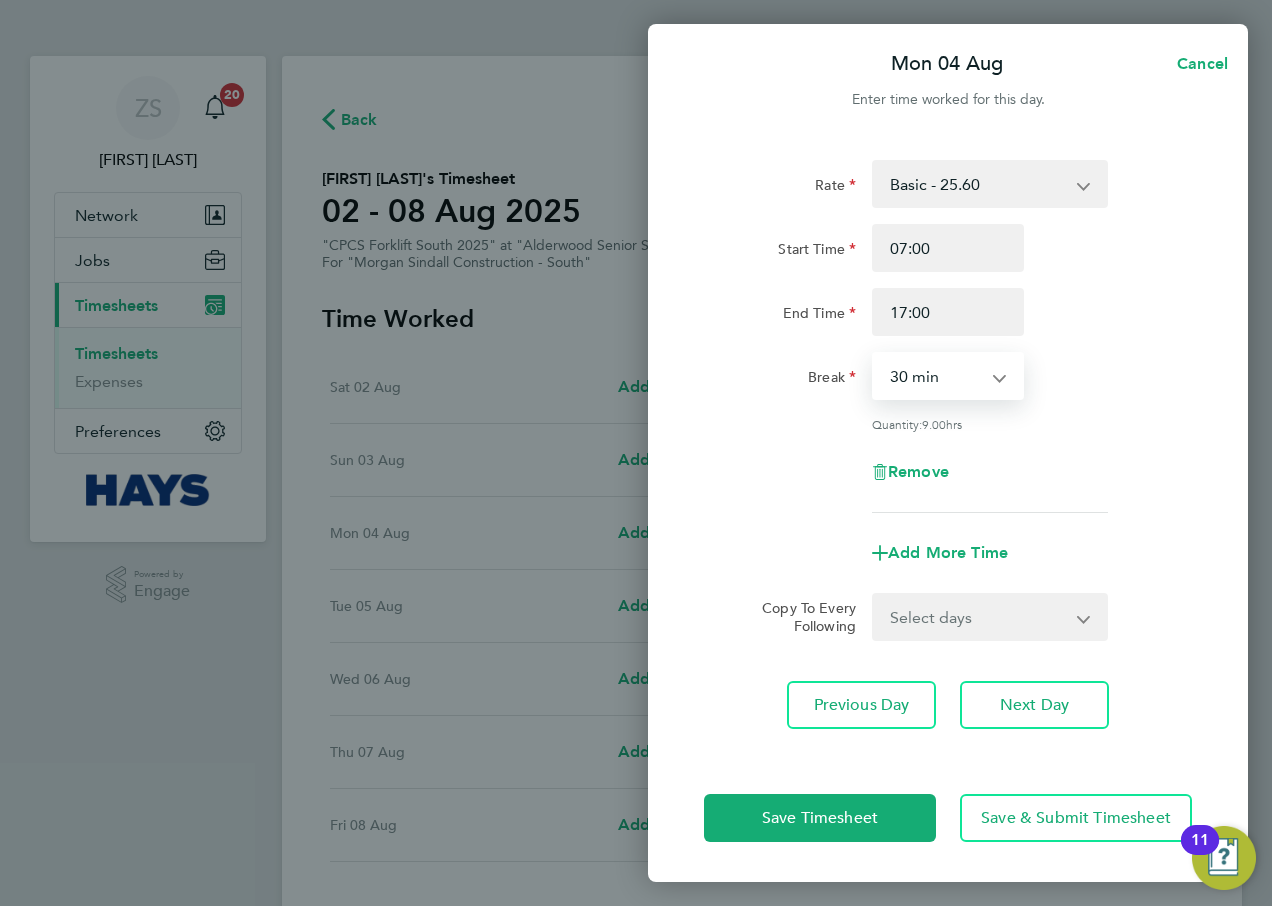 click on "0 min   15 min   30 min   45 min   60 min   75 min   90 min" at bounding box center (936, 376) 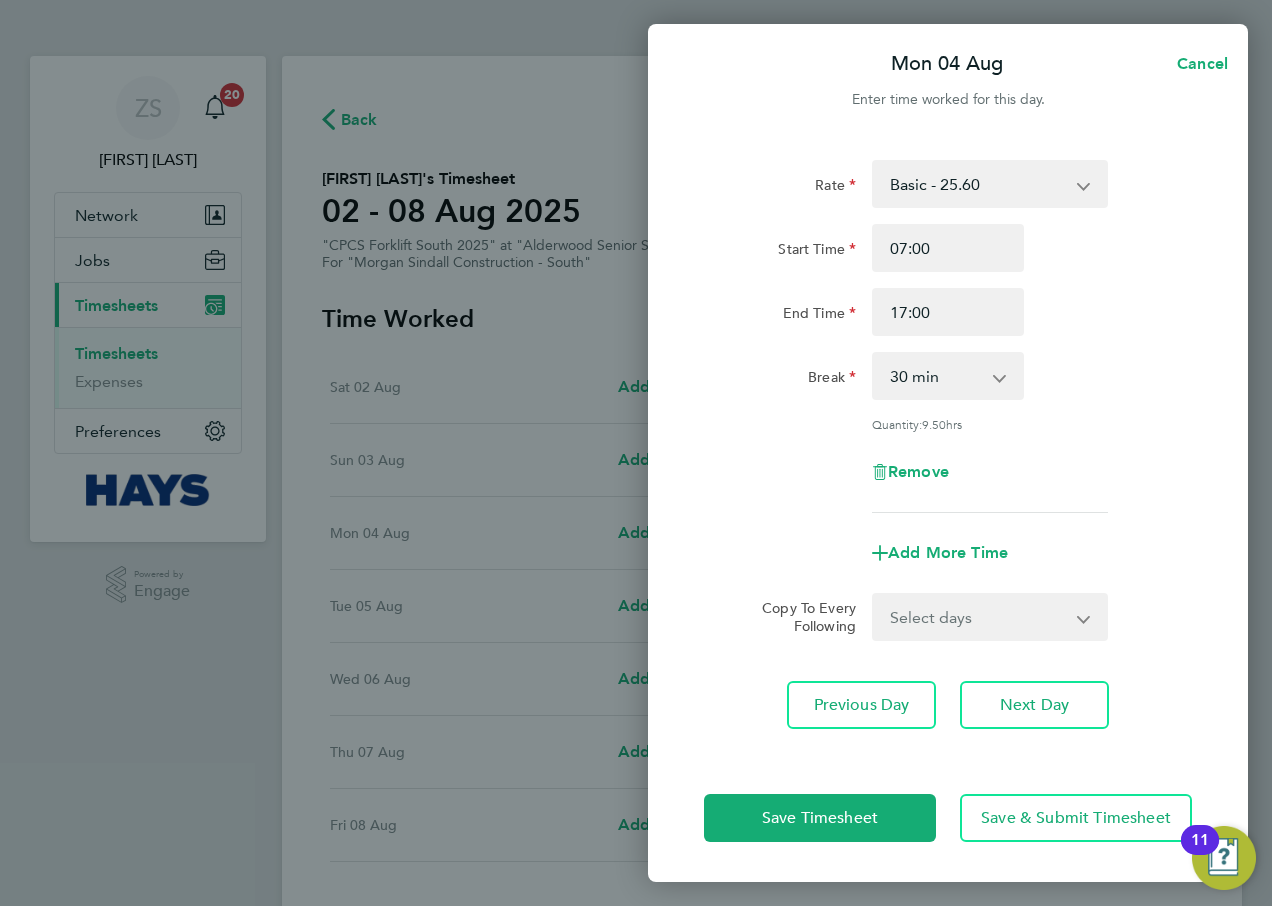 click on "Rate  Basic - 25.60   Overtime - 37.11
Start Time 07:00 End Time 17:00 Break  0 min   15 min   30 min   45 min   60 min   75 min   90 min
Quantity:  9.50  hrs
Remove" 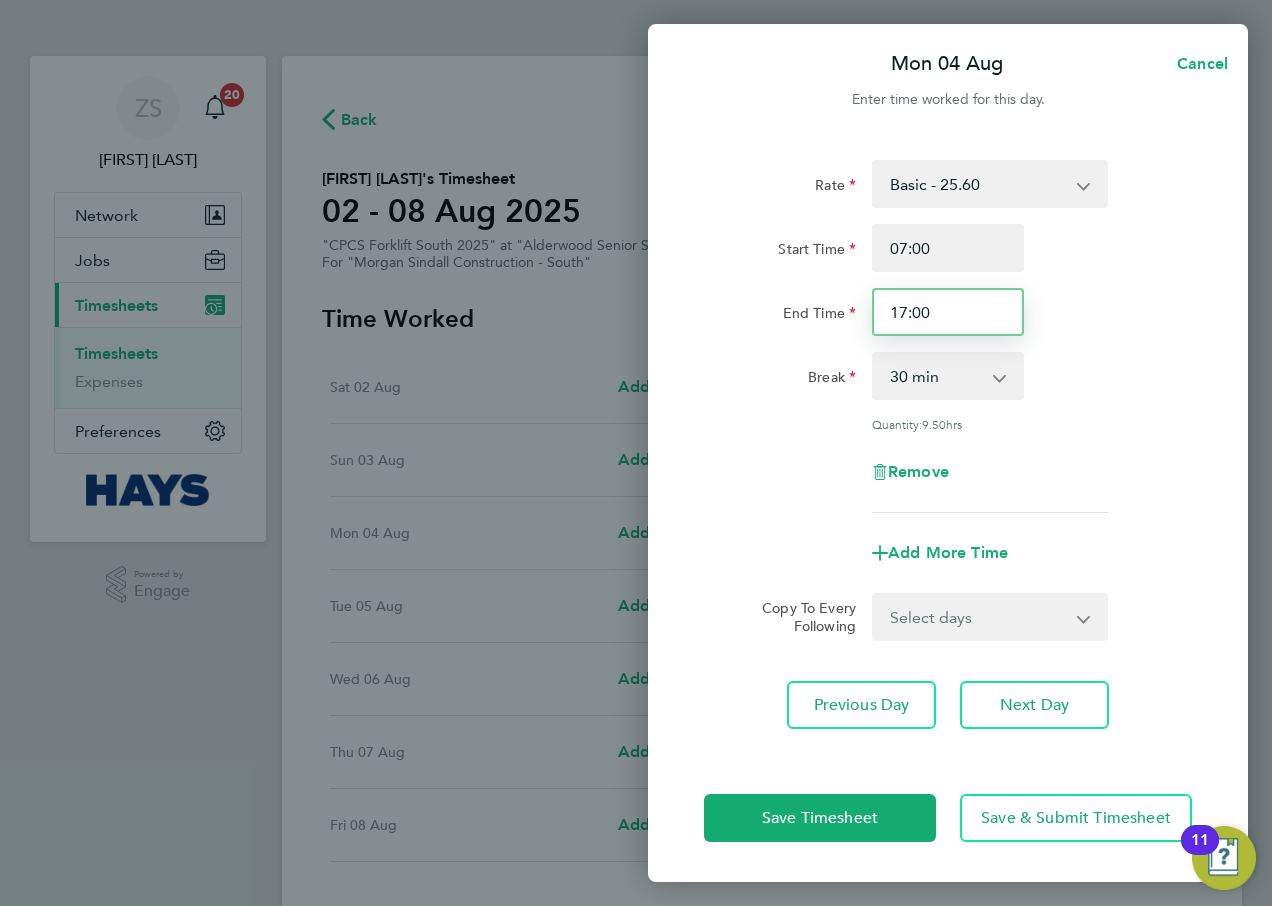 click on "17:00" at bounding box center [948, 312] 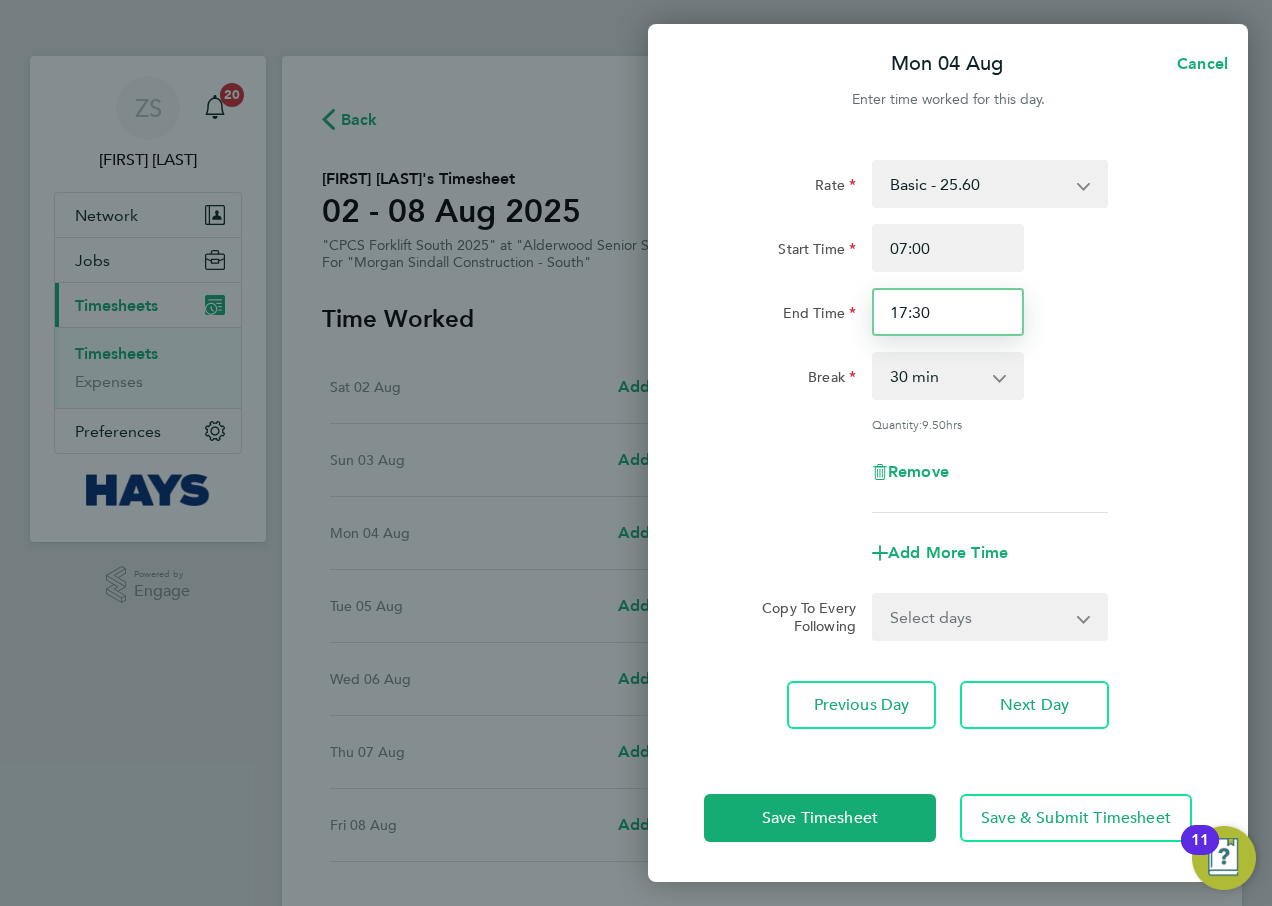 type on "17:30" 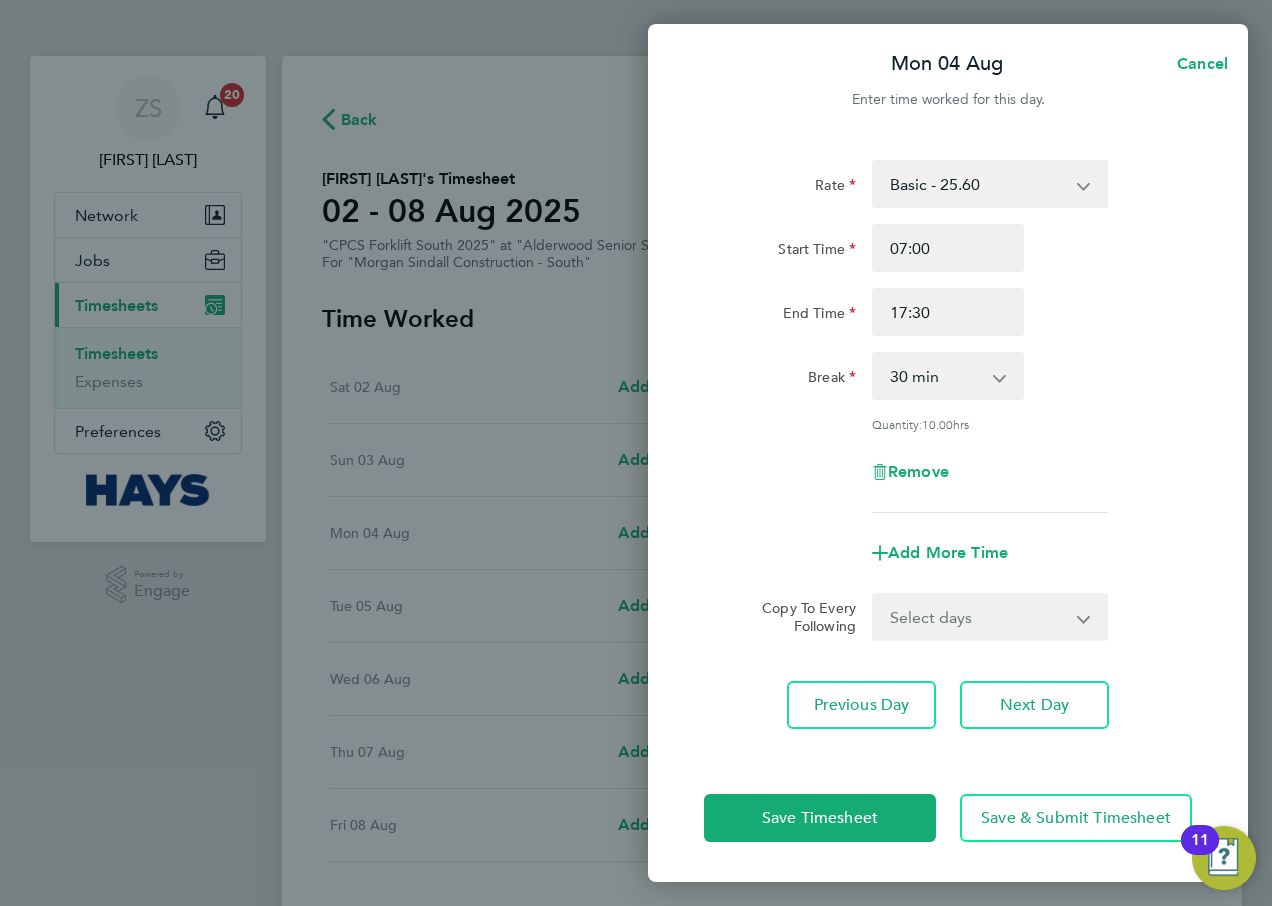 click on "Start Time 07:00" 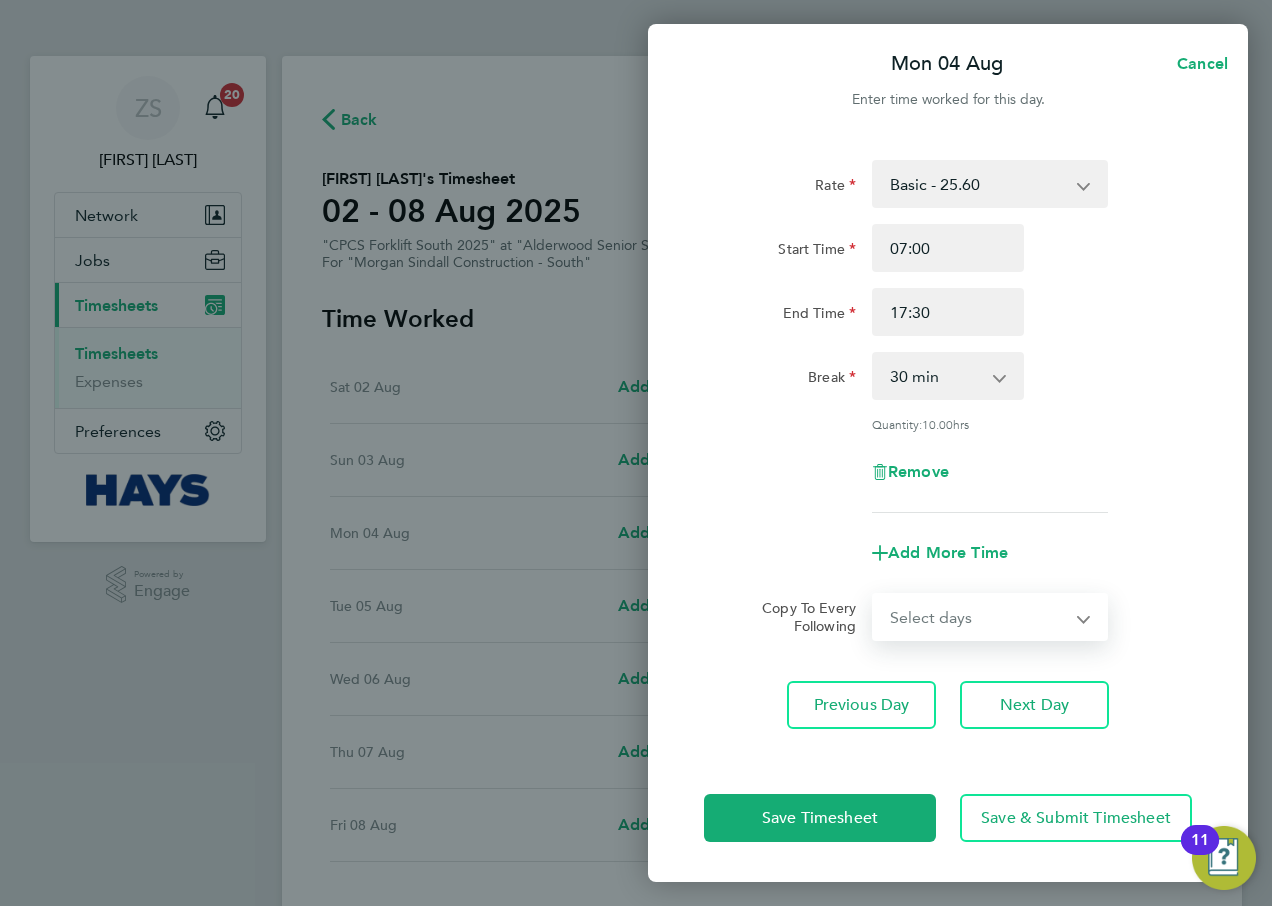 click on "Select days   Day   Tuesday   Wednesday   Thursday   Friday" at bounding box center [979, 617] 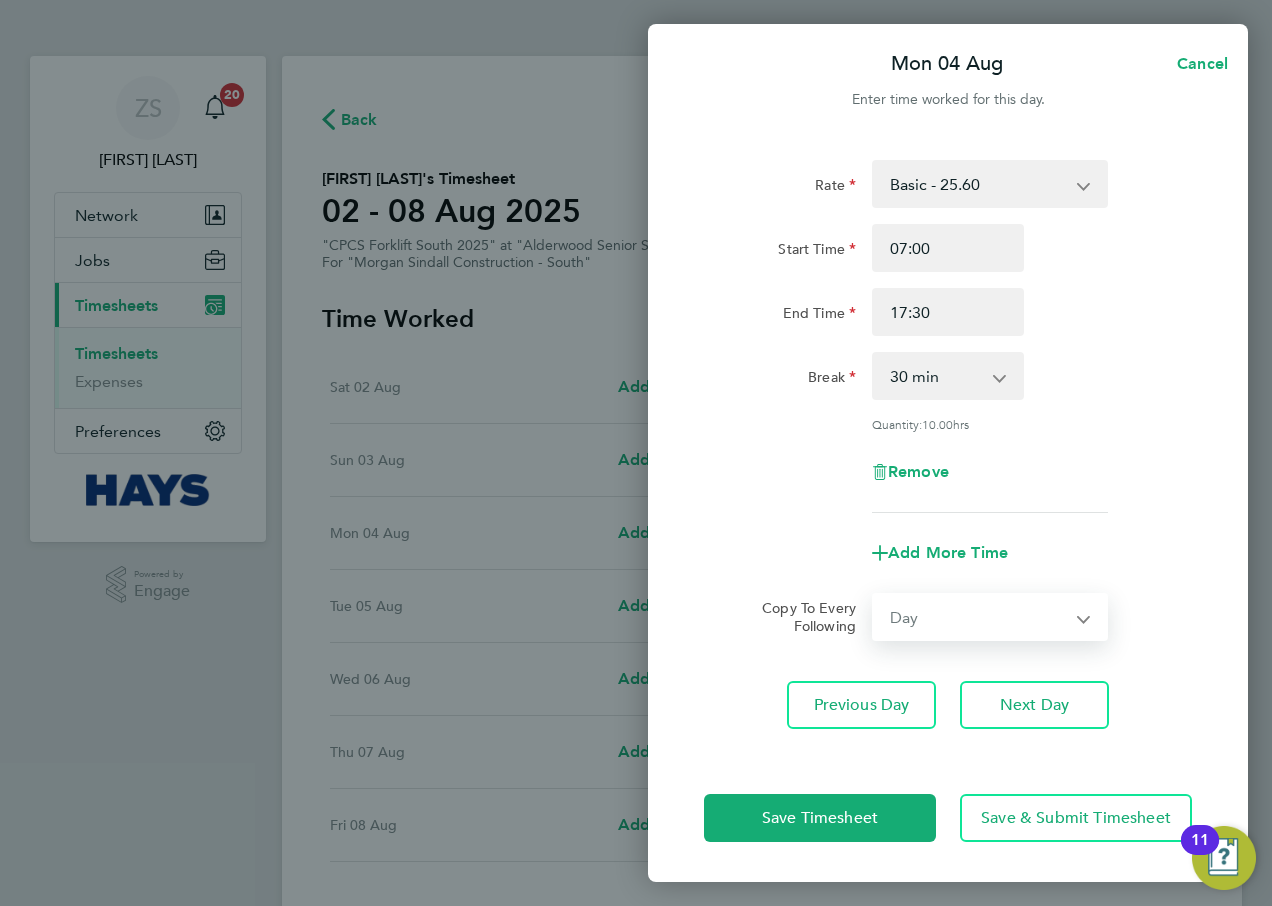 click on "Select days   Day   Tuesday   Wednesday   Thursday   Friday" at bounding box center [979, 617] 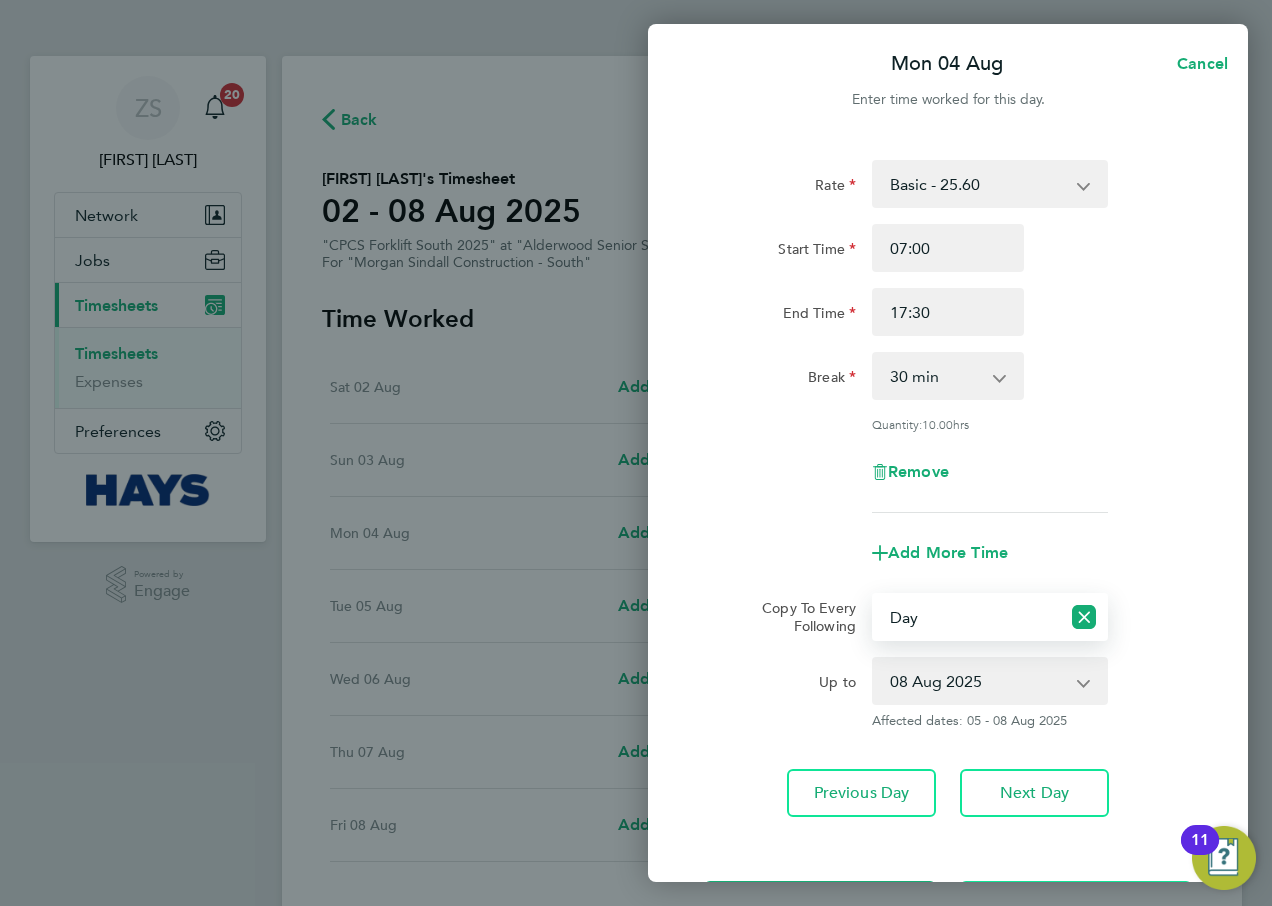 click on "Remove" 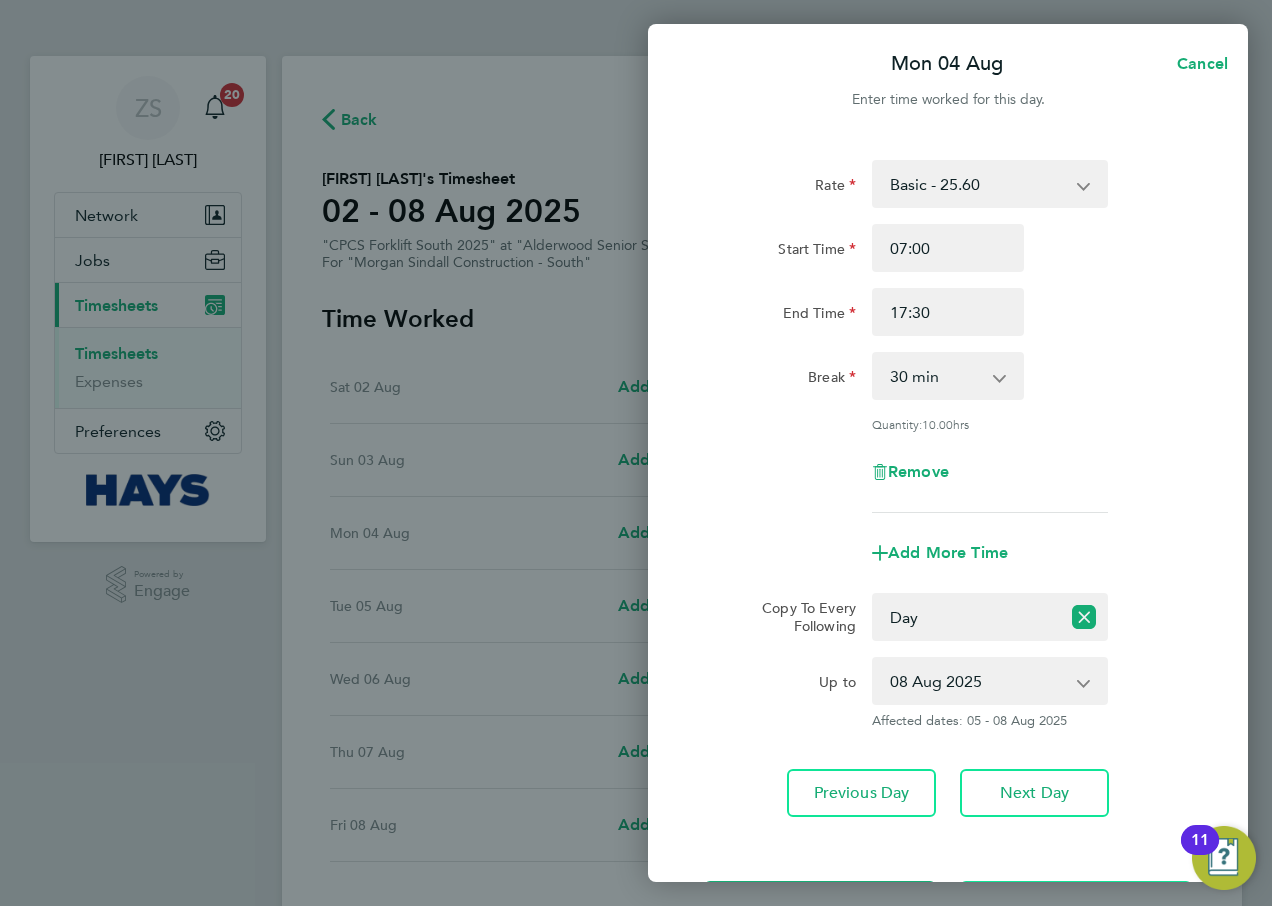 scroll, scrollTop: 85, scrollLeft: 0, axis: vertical 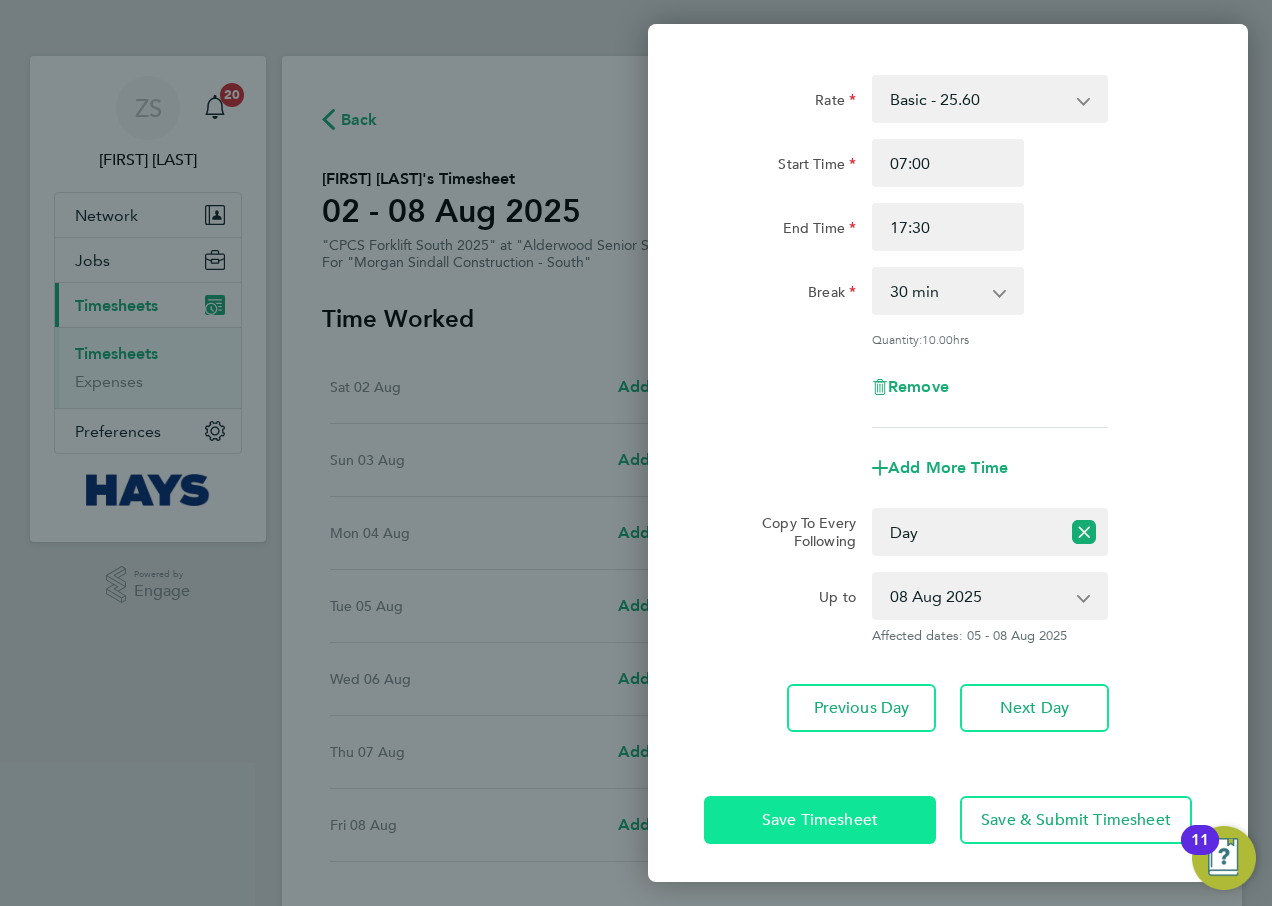 click on "Save Timesheet" 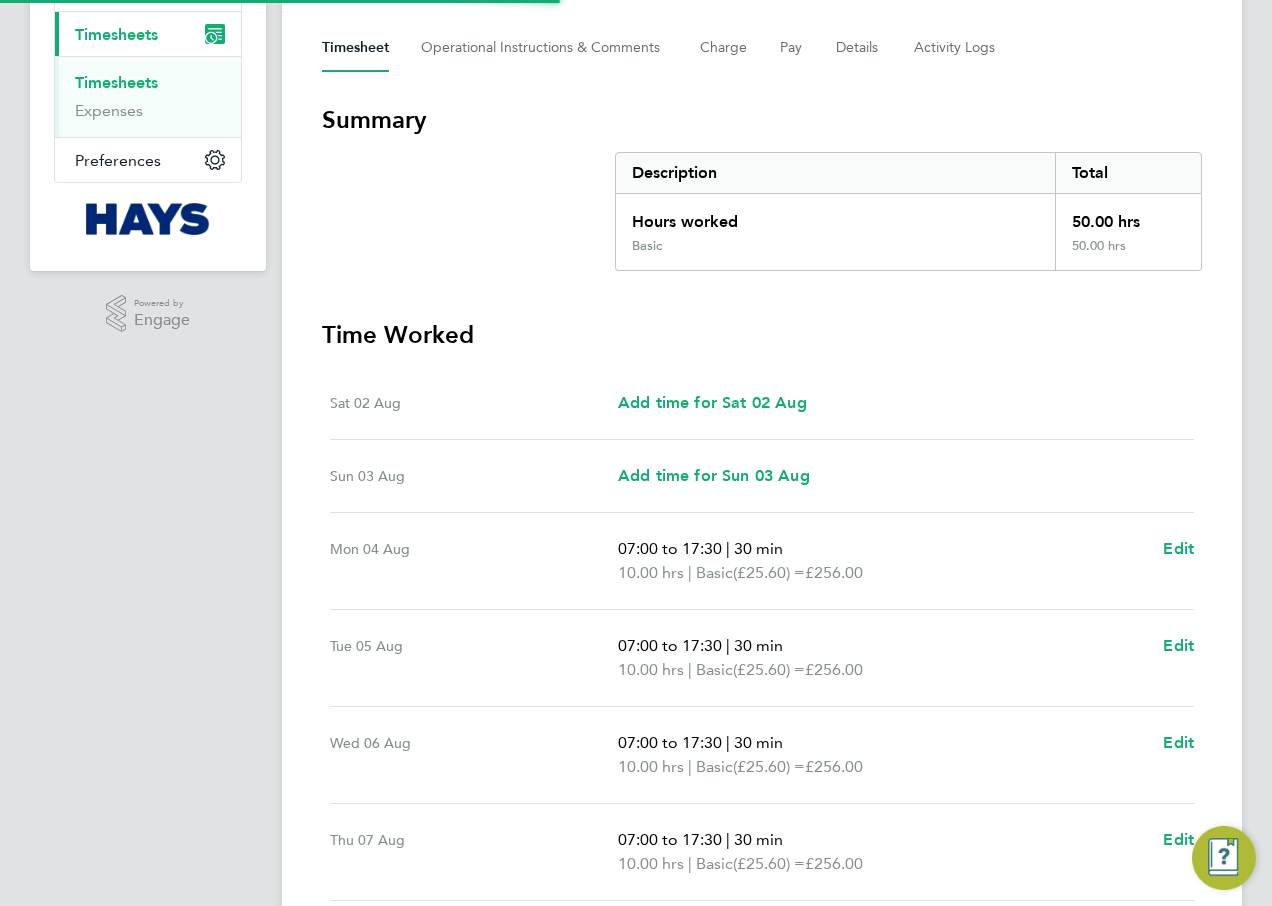 scroll, scrollTop: 539, scrollLeft: 0, axis: vertical 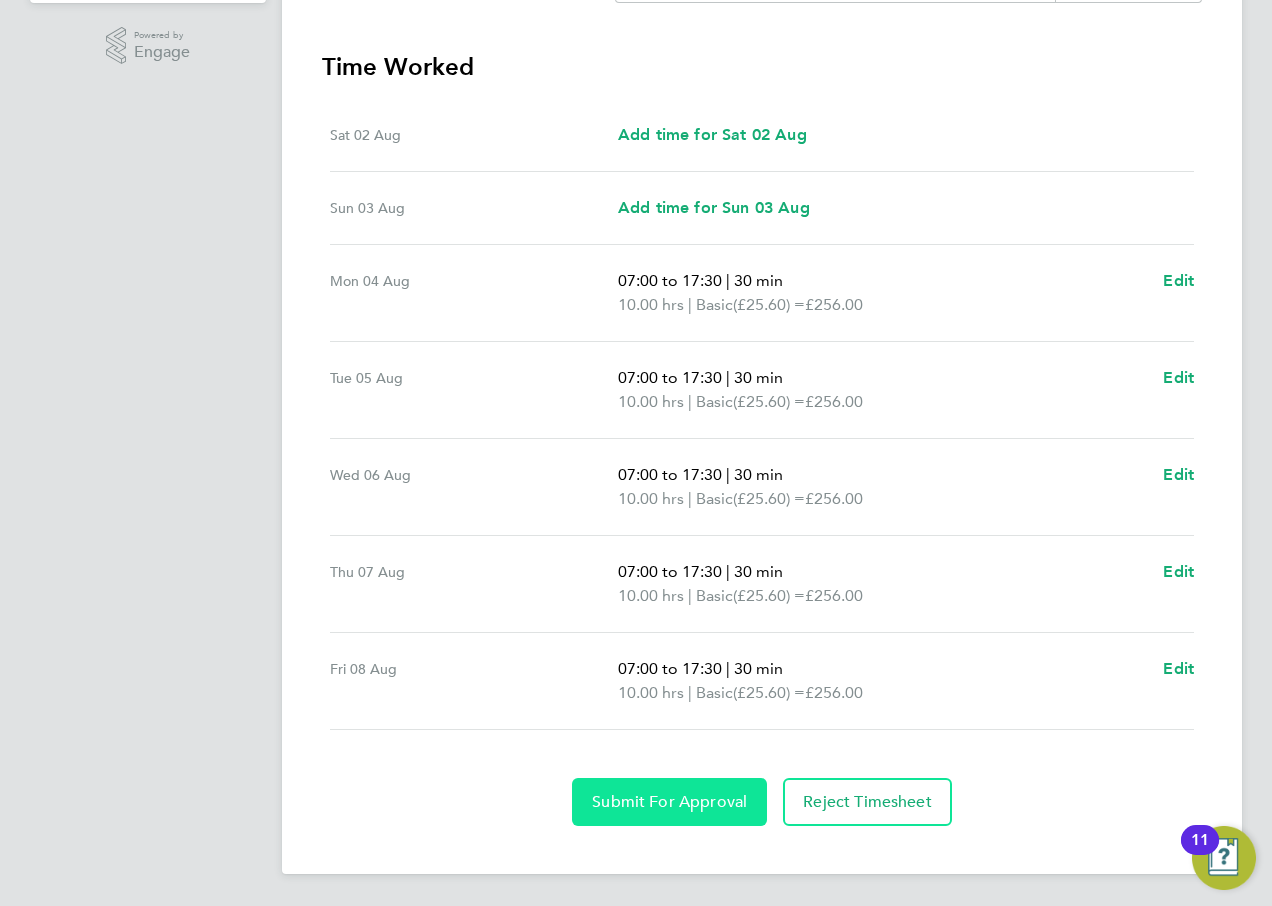 click on "Submit For Approval" 